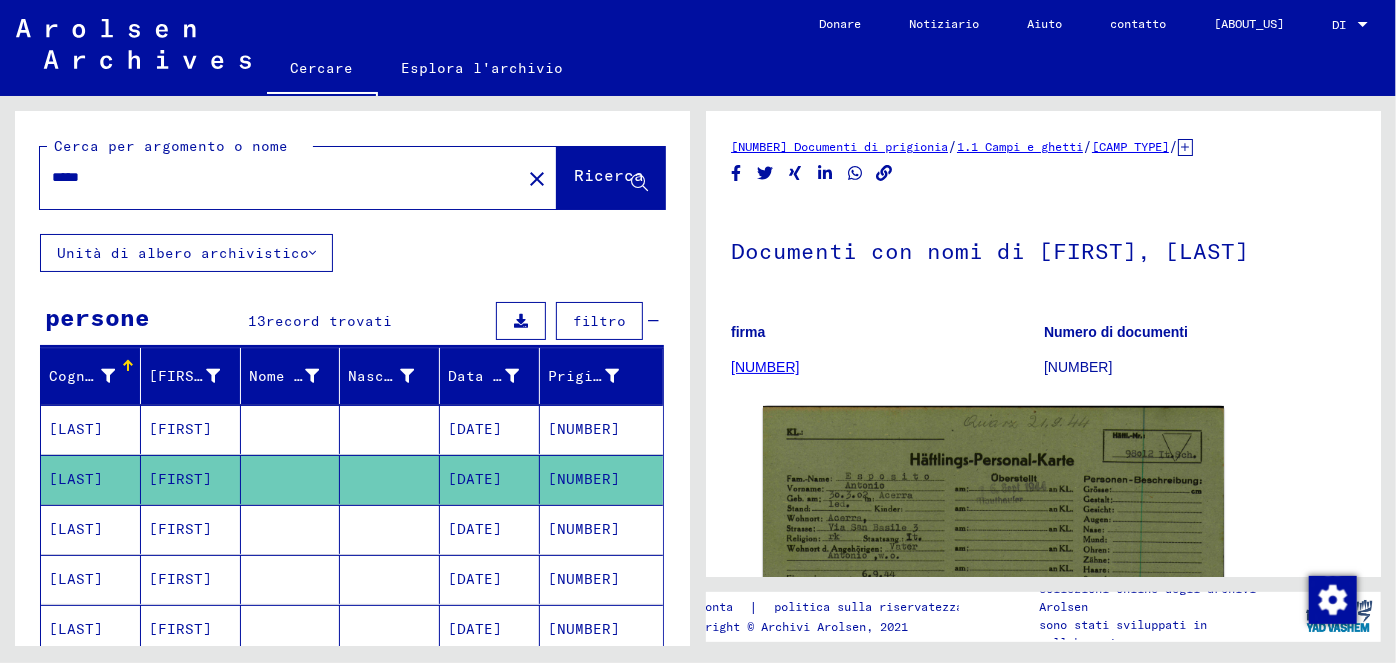 scroll, scrollTop: 0, scrollLeft: 0, axis: both 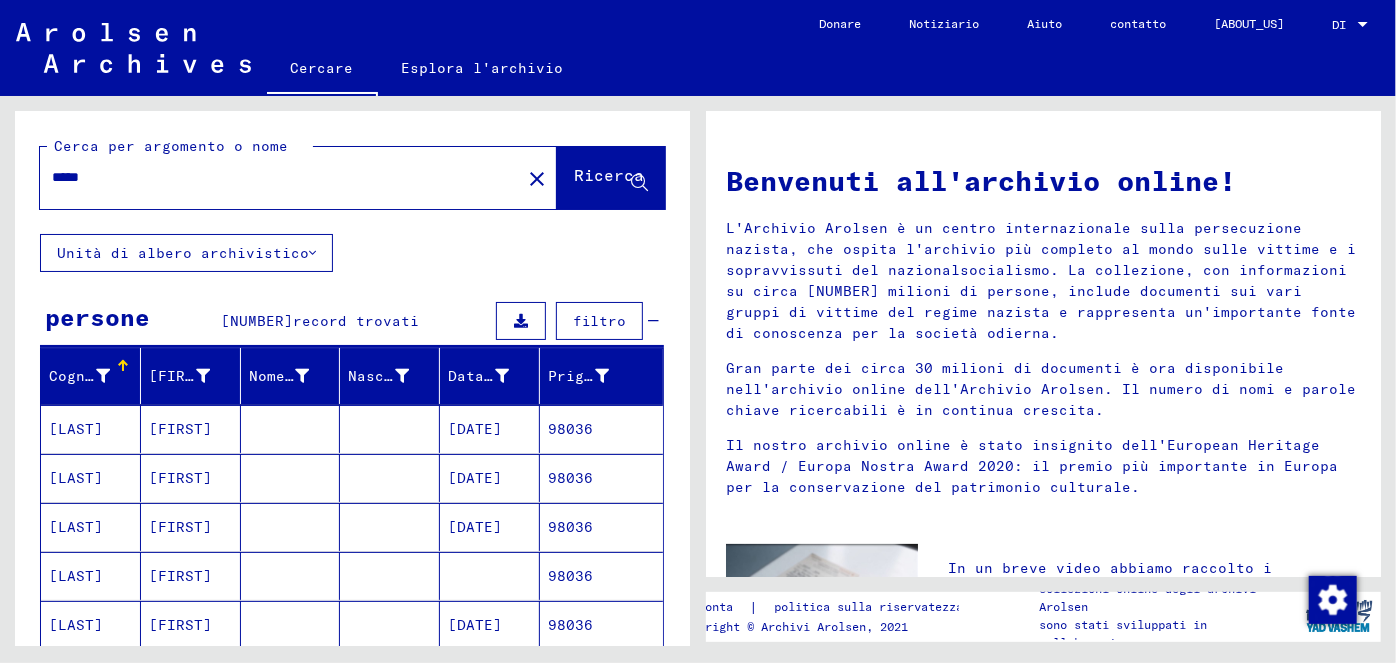 click on "[DATE]" at bounding box center (475, 429) 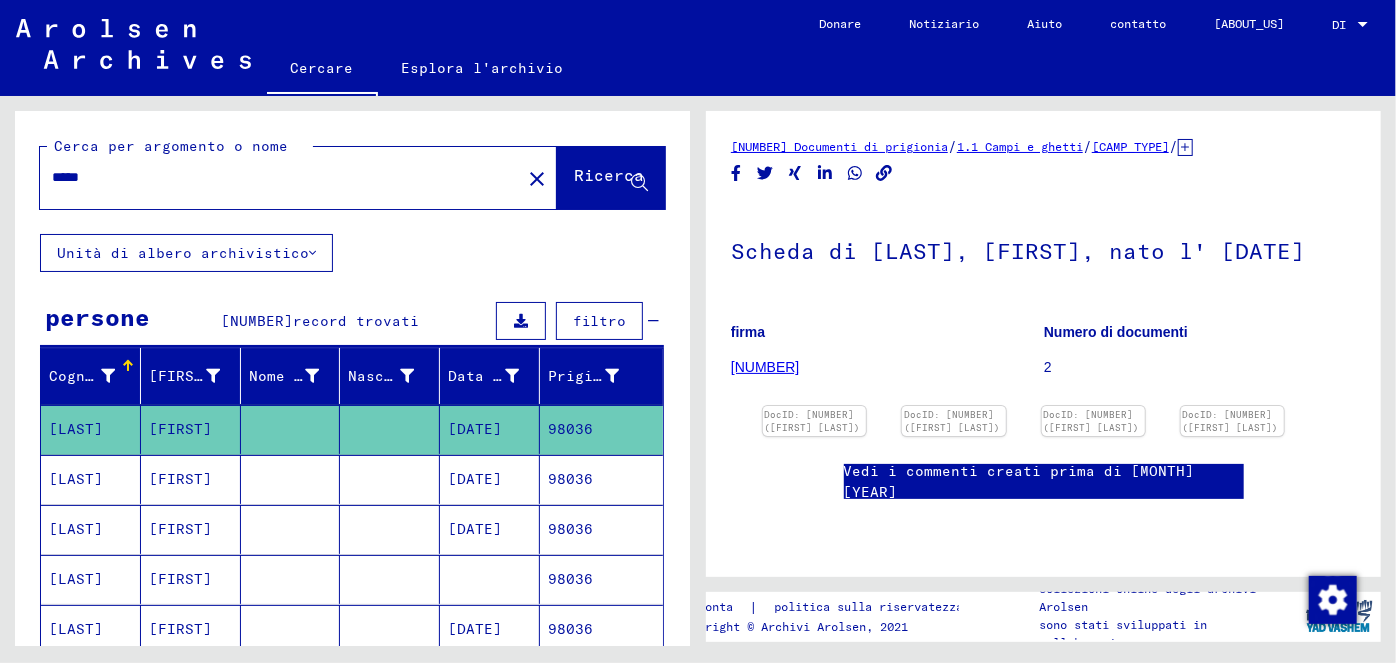 scroll, scrollTop: 0, scrollLeft: 0, axis: both 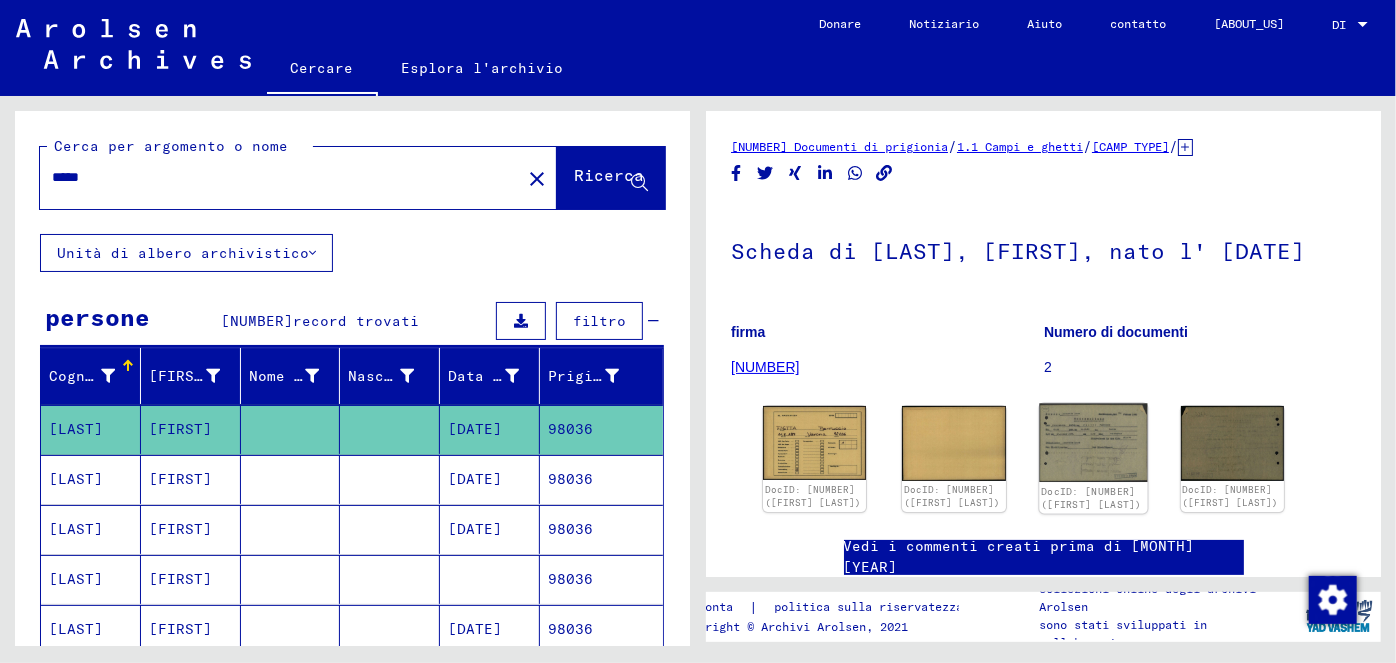 click at bounding box center [814, 443] 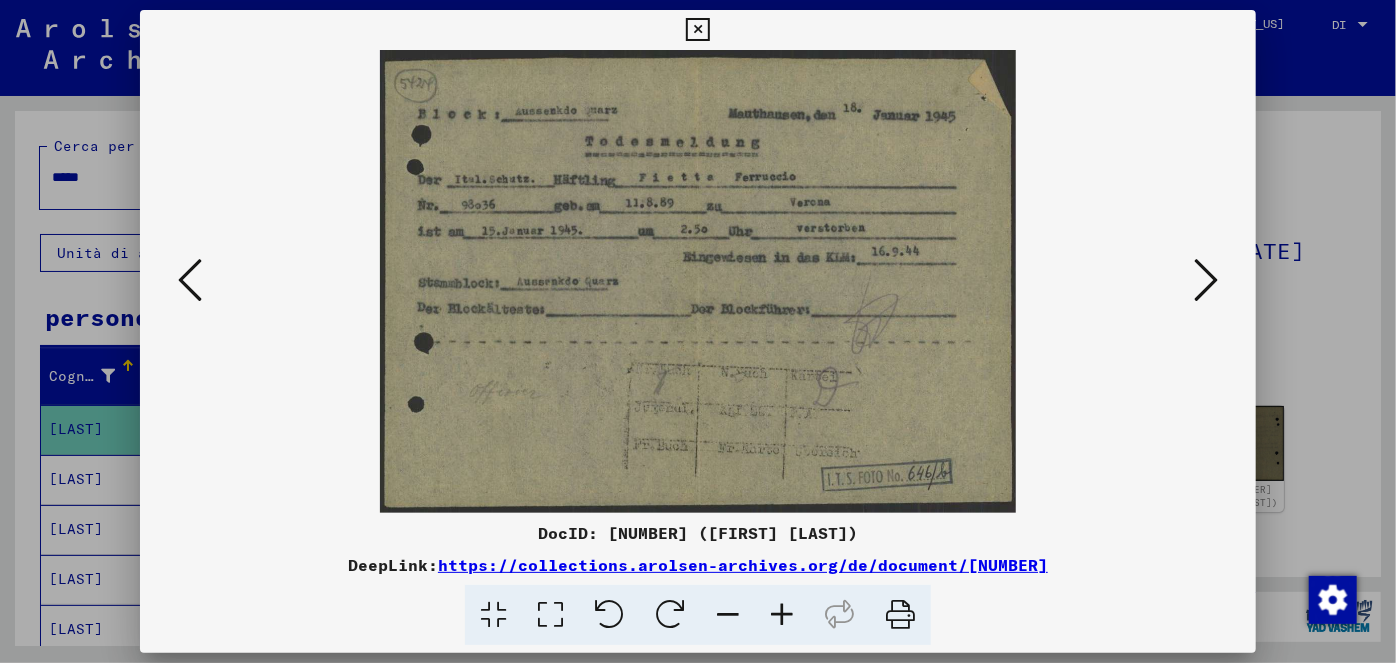 click at bounding box center [697, 30] 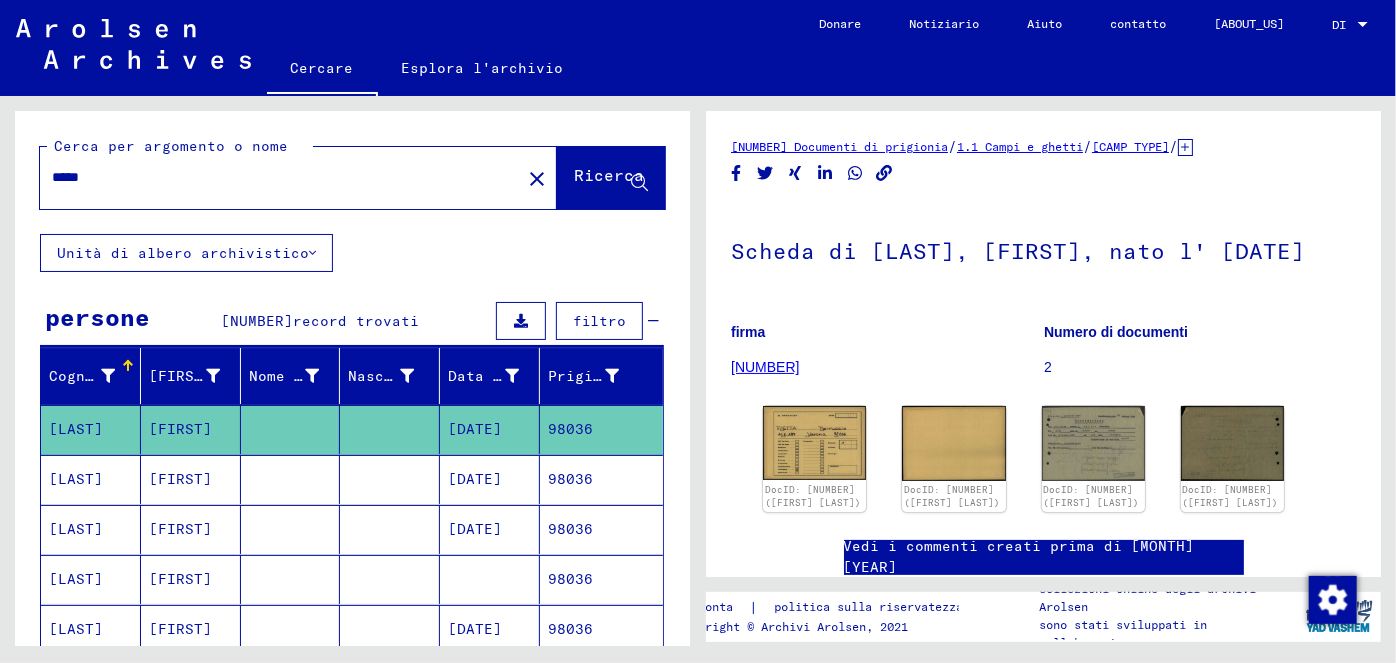 drag, startPoint x: 118, startPoint y: 174, endPoint x: 78, endPoint y: 168, distance: 40.4475 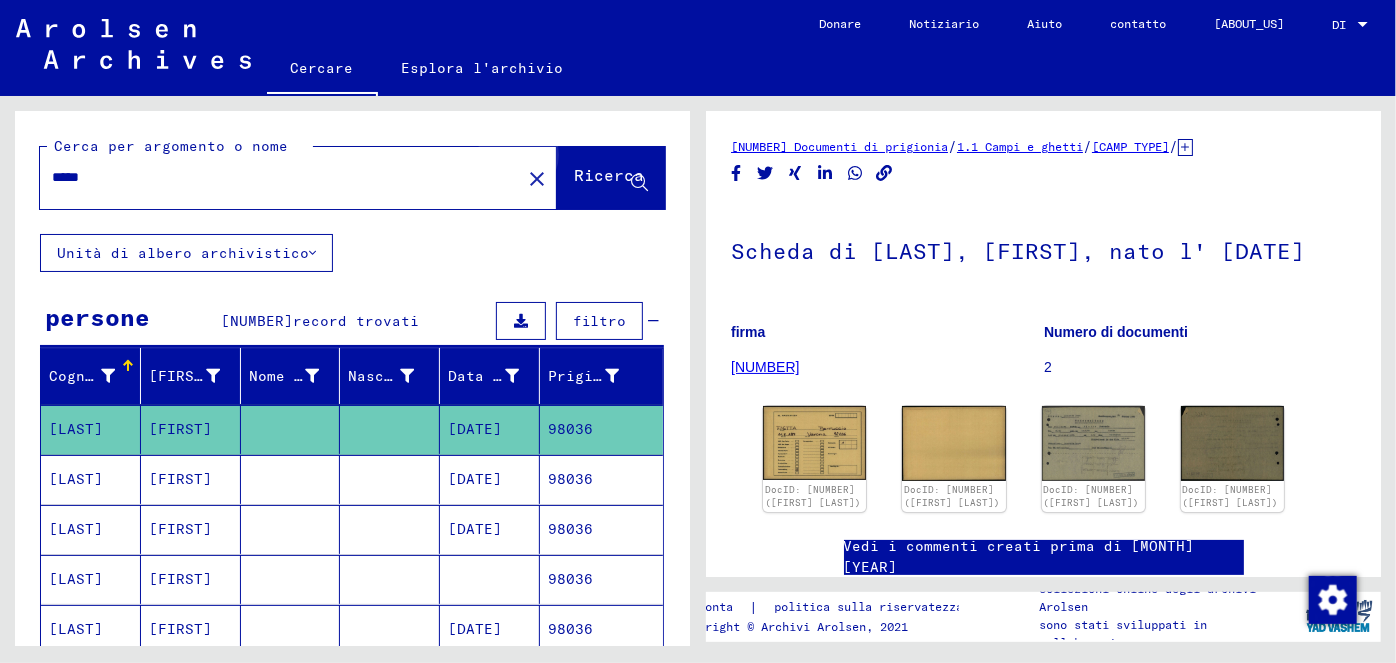 click on "Ricerca" at bounding box center (609, 175) 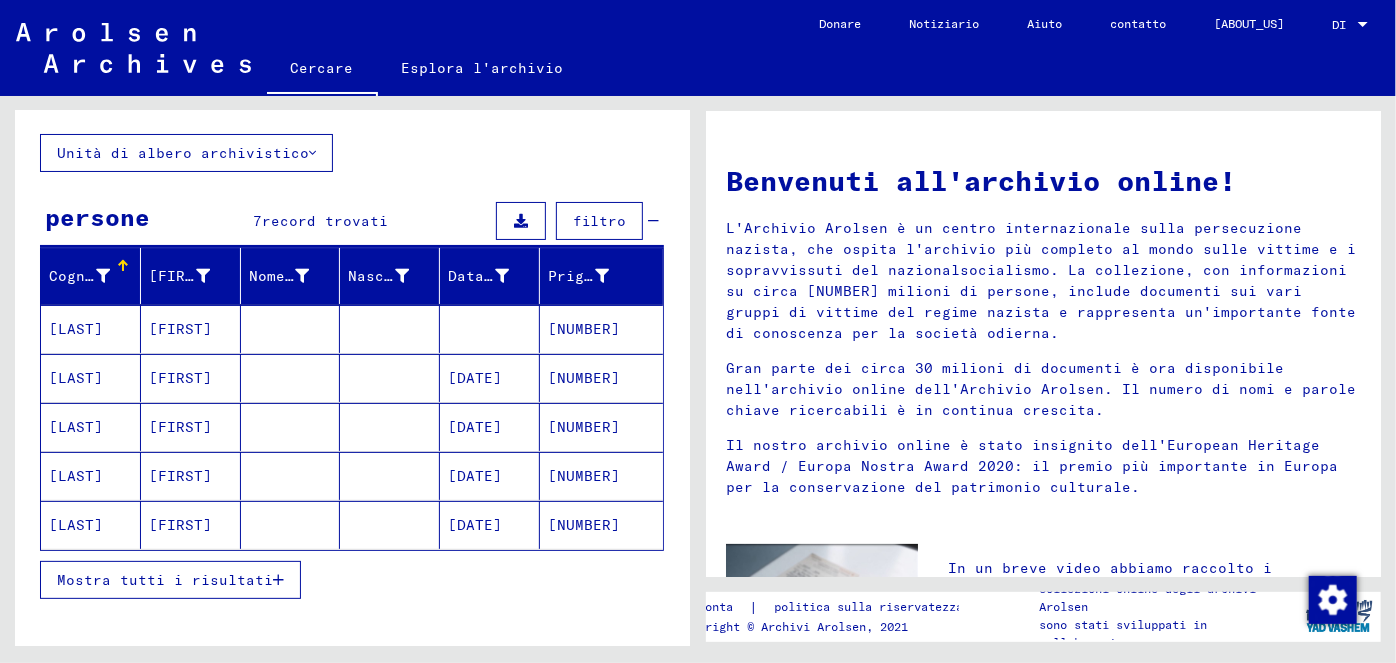 scroll, scrollTop: 104, scrollLeft: 0, axis: vertical 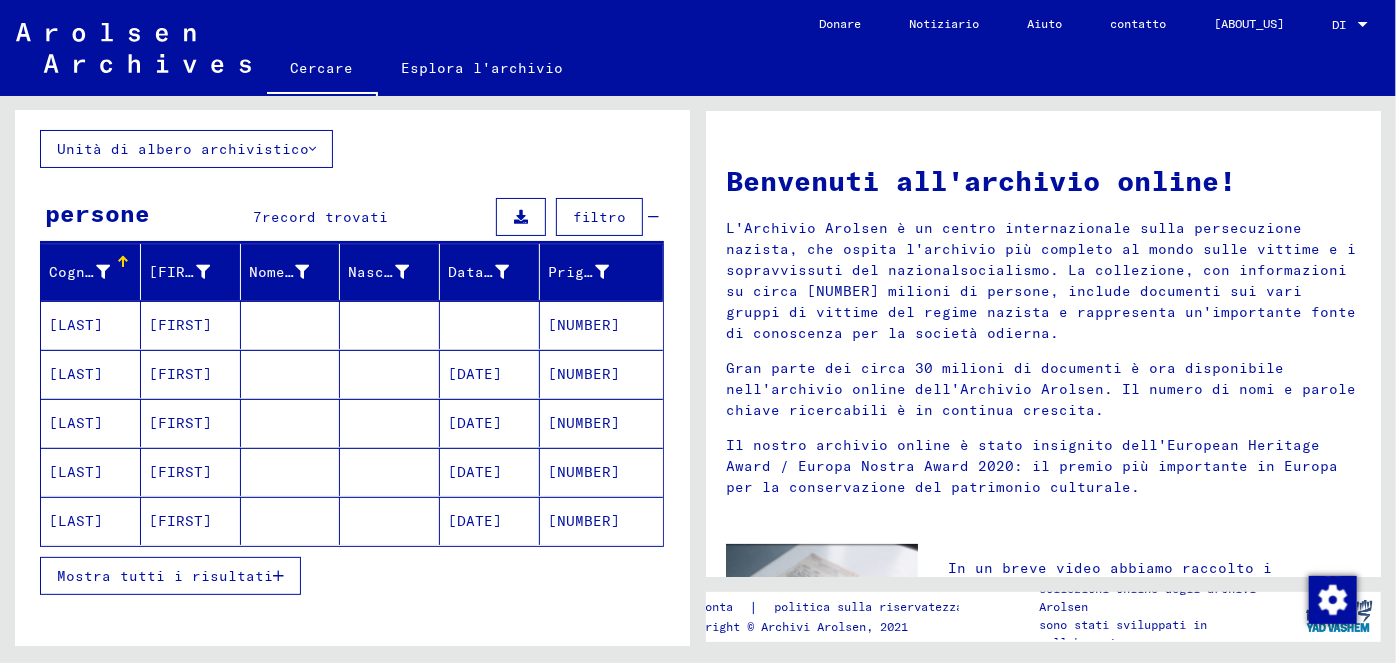 click at bounding box center [278, 576] 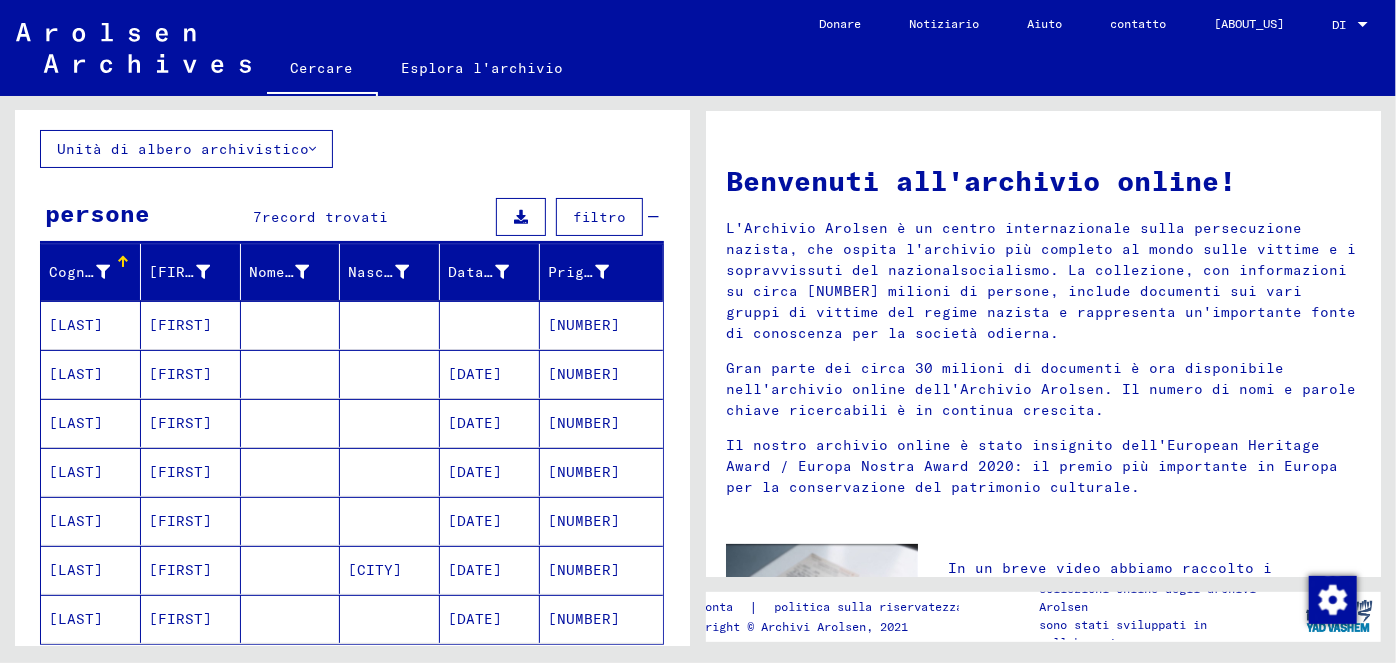 click on "[DATE]" at bounding box center [475, 374] 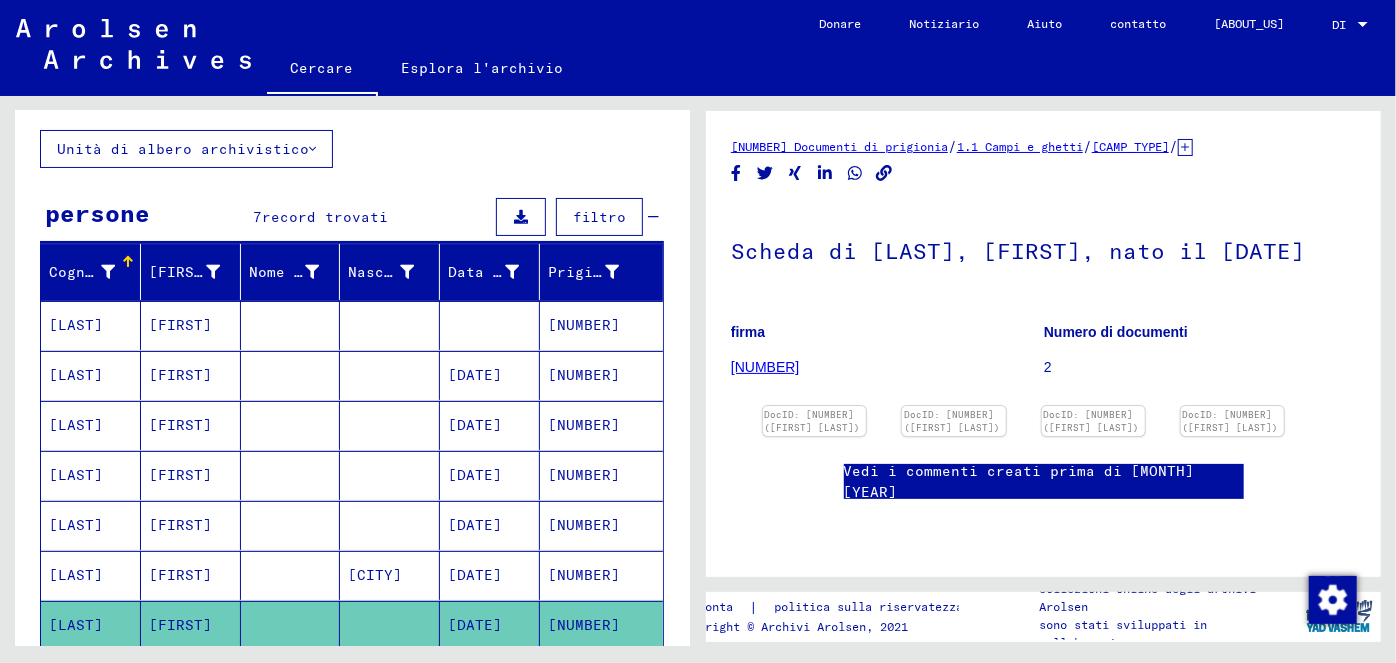 scroll, scrollTop: 0, scrollLeft: 0, axis: both 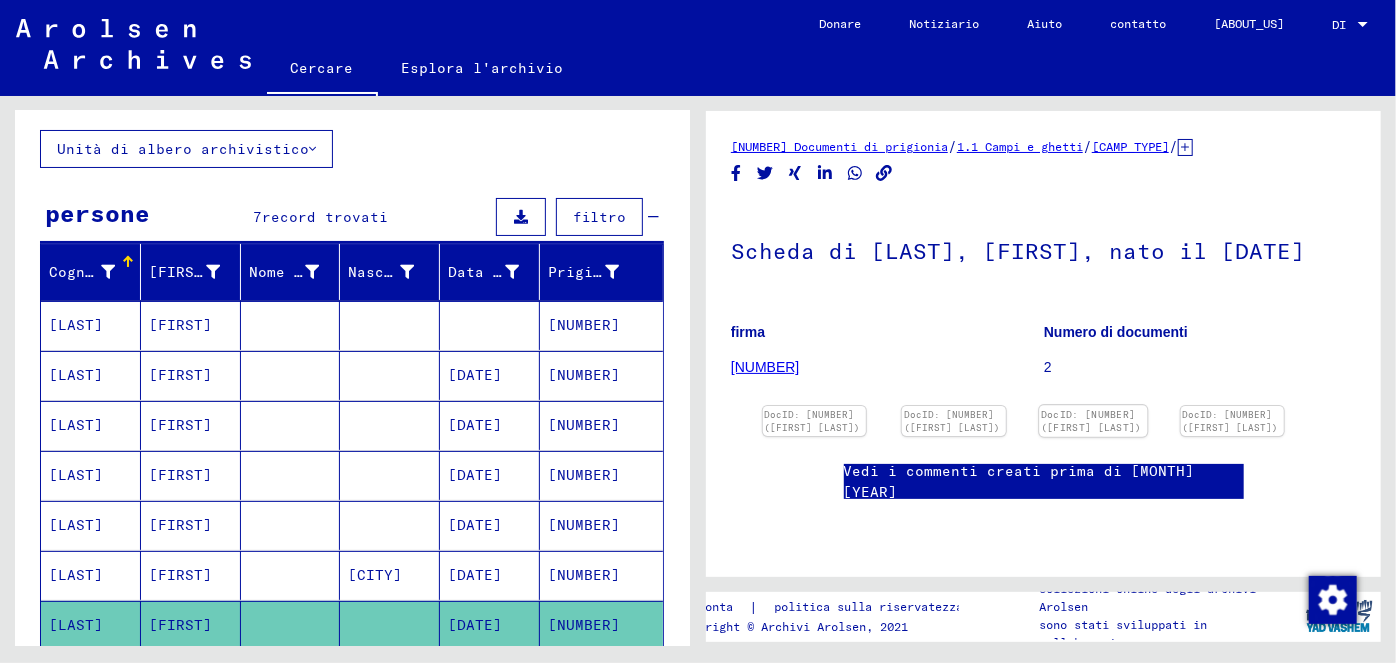 click at bounding box center [814, 406] 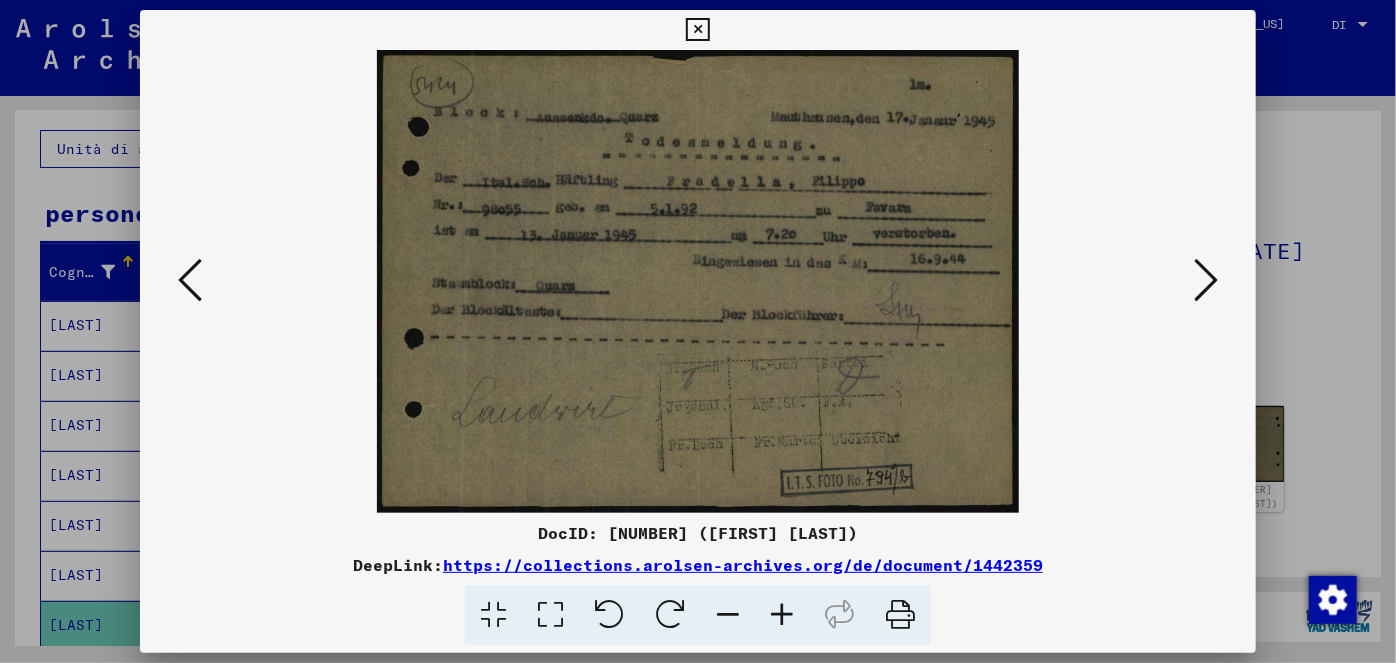 click at bounding box center (697, 30) 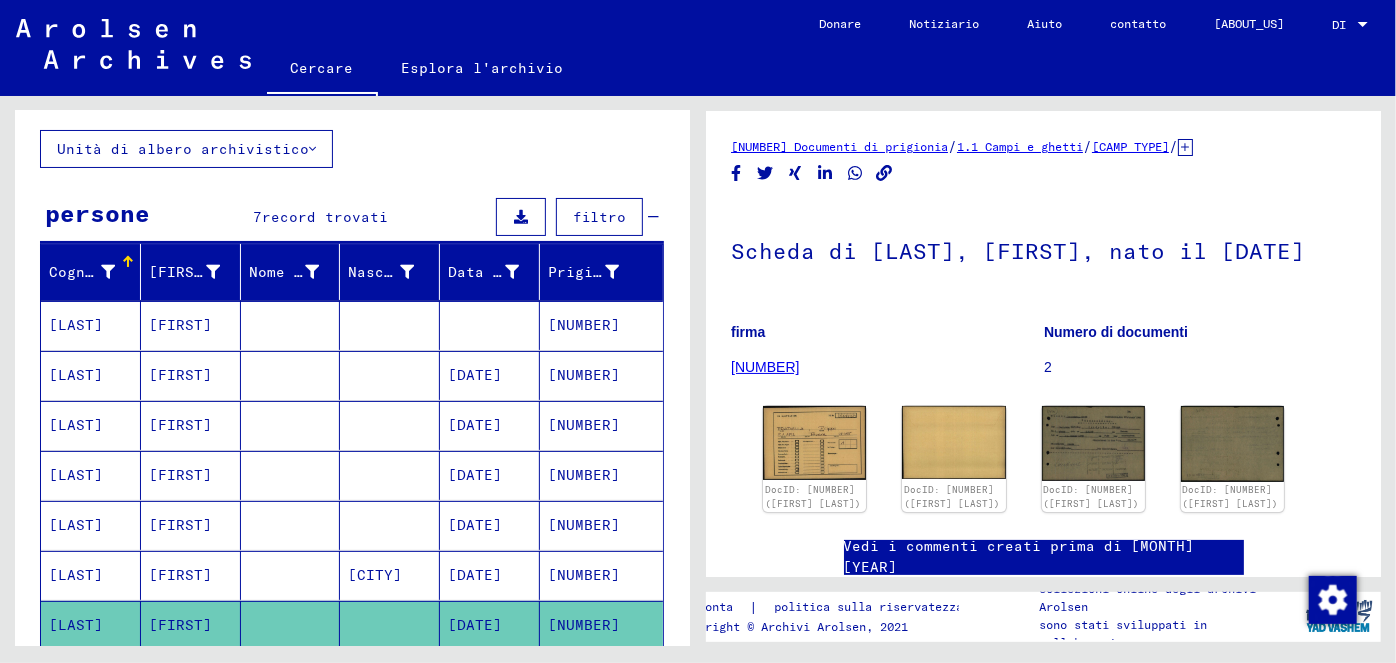 scroll, scrollTop: 0, scrollLeft: 0, axis: both 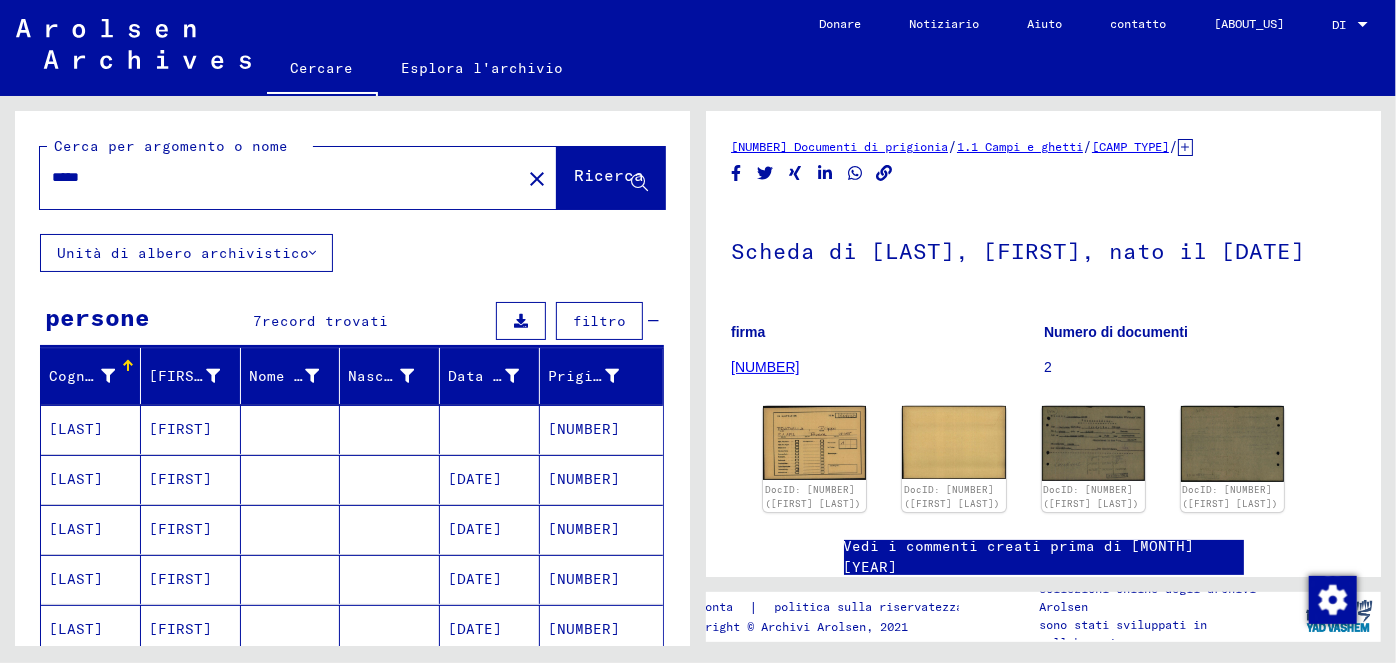 click on "*****" at bounding box center (280, 177) 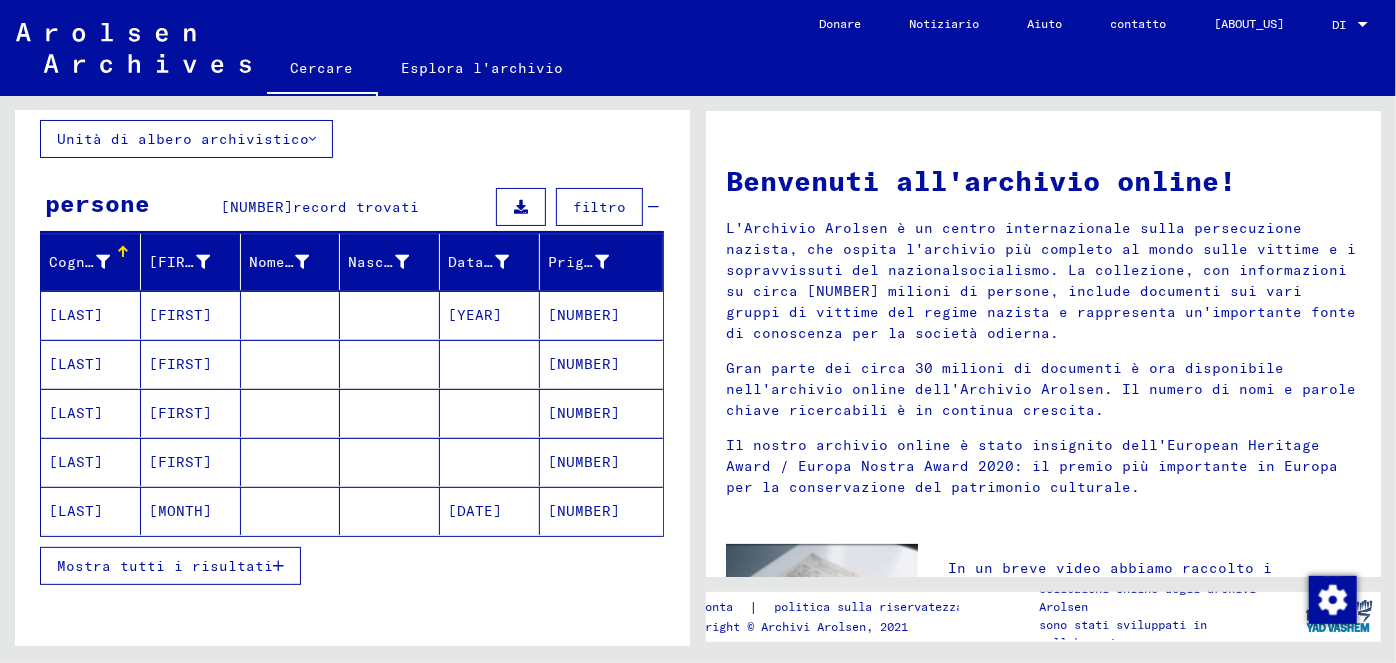 scroll, scrollTop: 134, scrollLeft: 0, axis: vertical 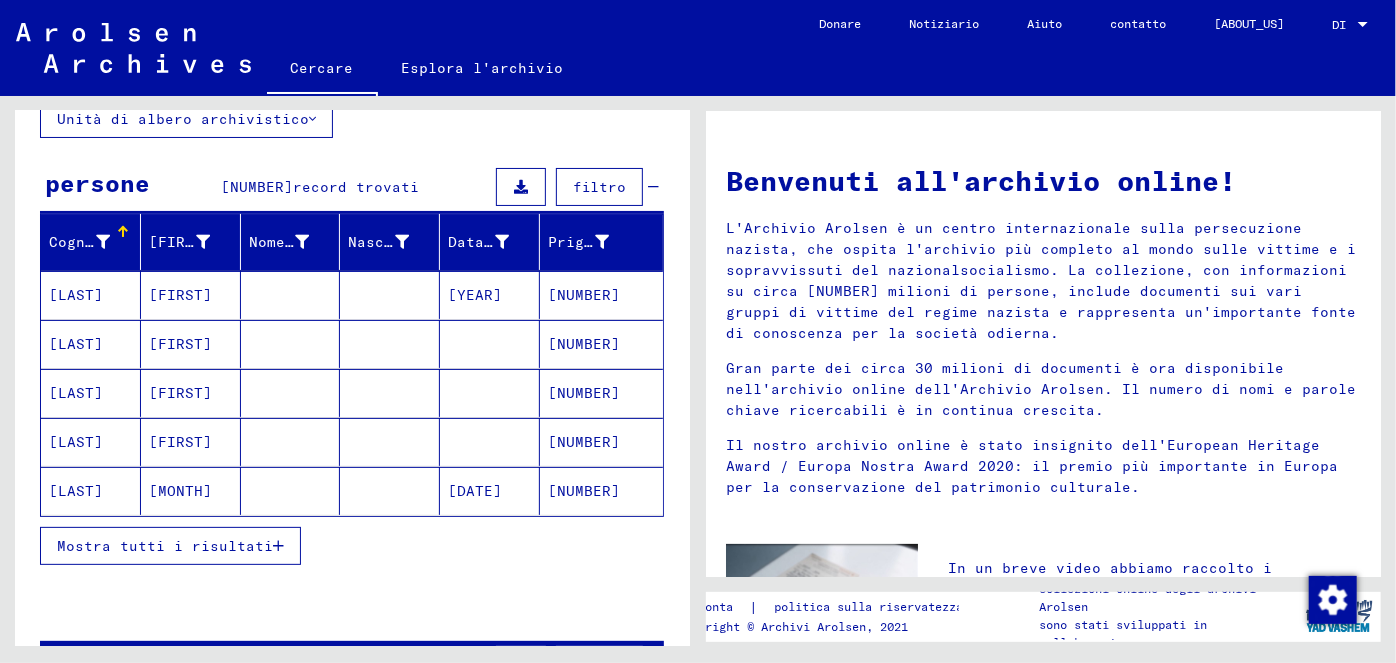 click at bounding box center (278, 546) 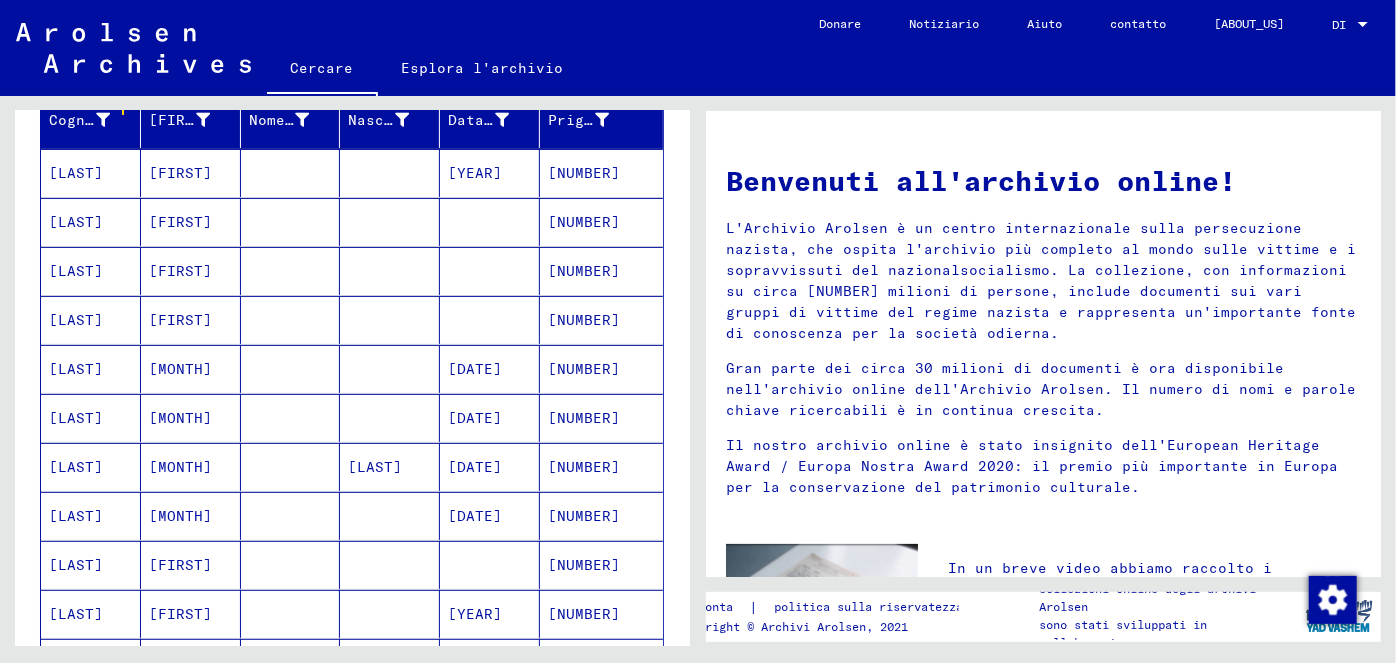 scroll, scrollTop: 0, scrollLeft: 0, axis: both 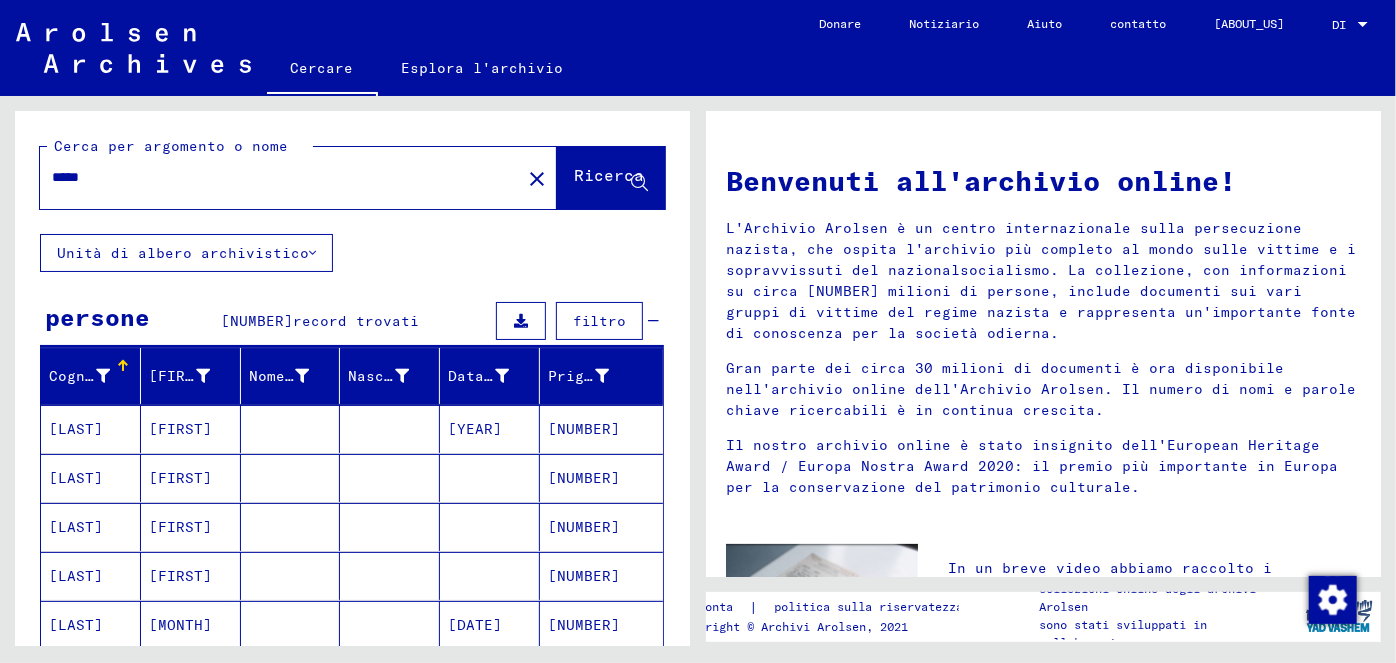 drag, startPoint x: 106, startPoint y: 176, endPoint x: 16, endPoint y: 158, distance: 91.78235 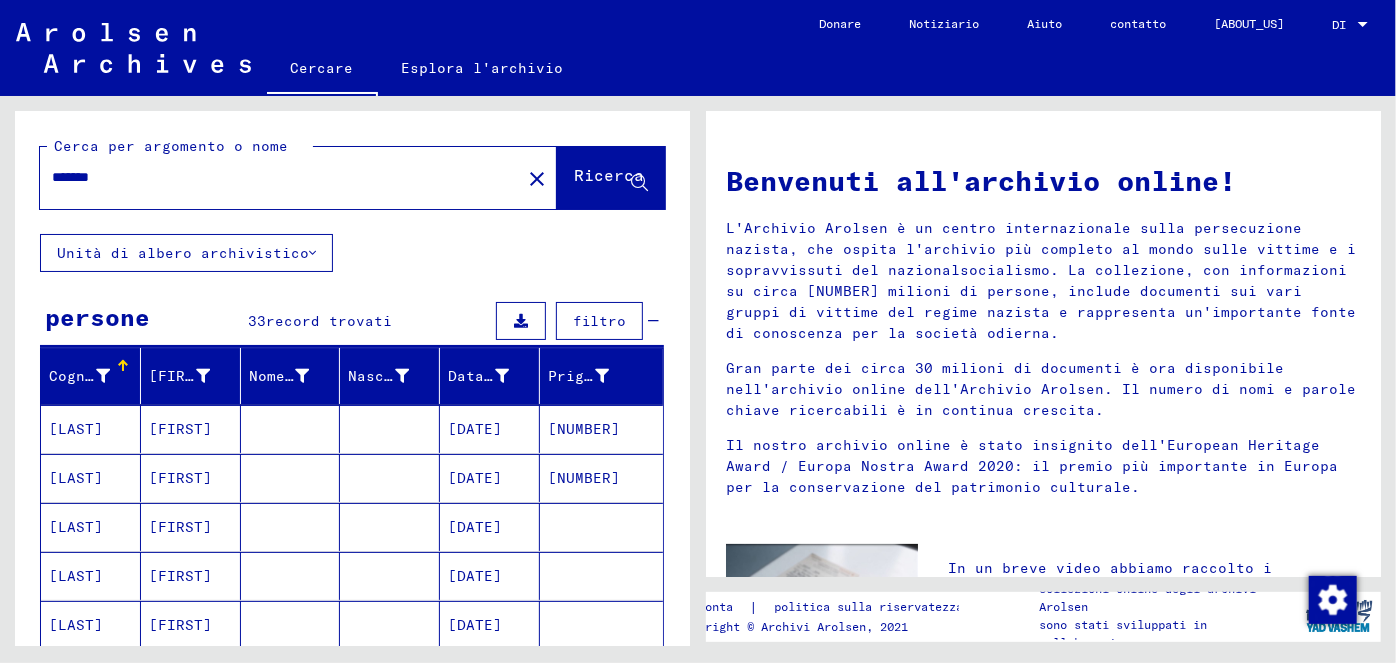 click on "[DATE]" at bounding box center (475, 429) 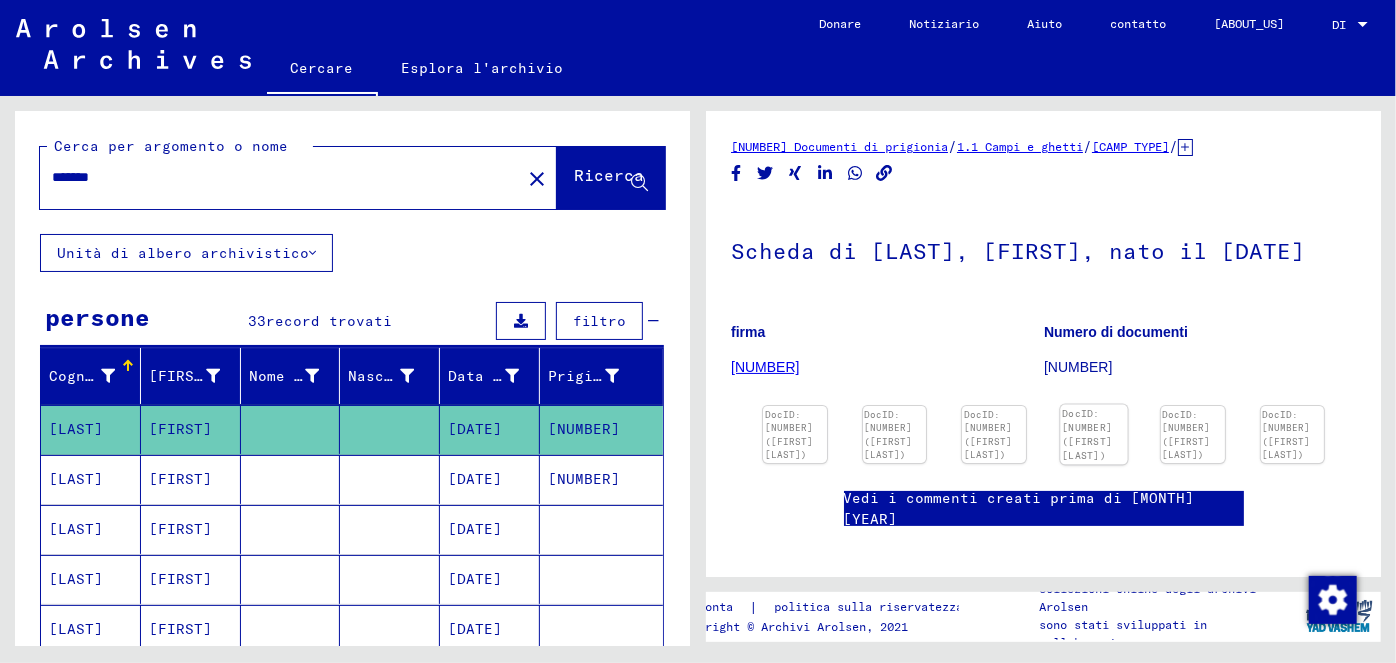 scroll, scrollTop: 0, scrollLeft: 0, axis: both 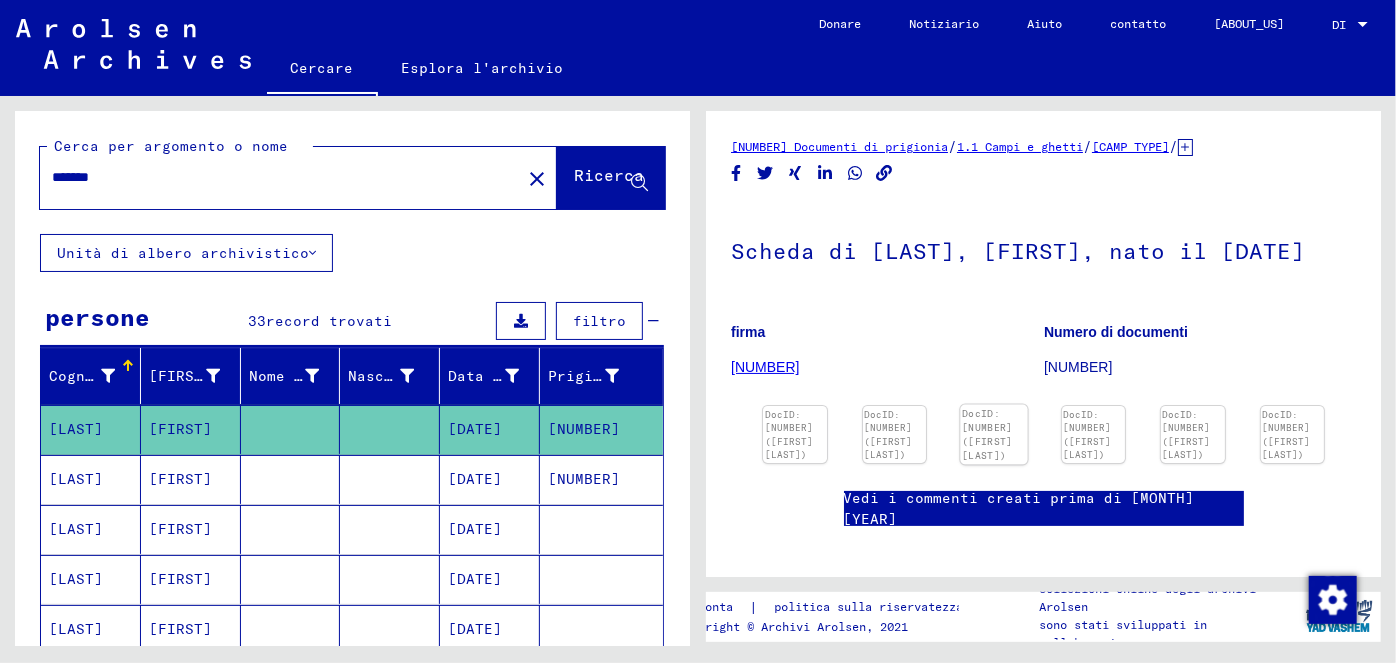 click at bounding box center (795, 406) 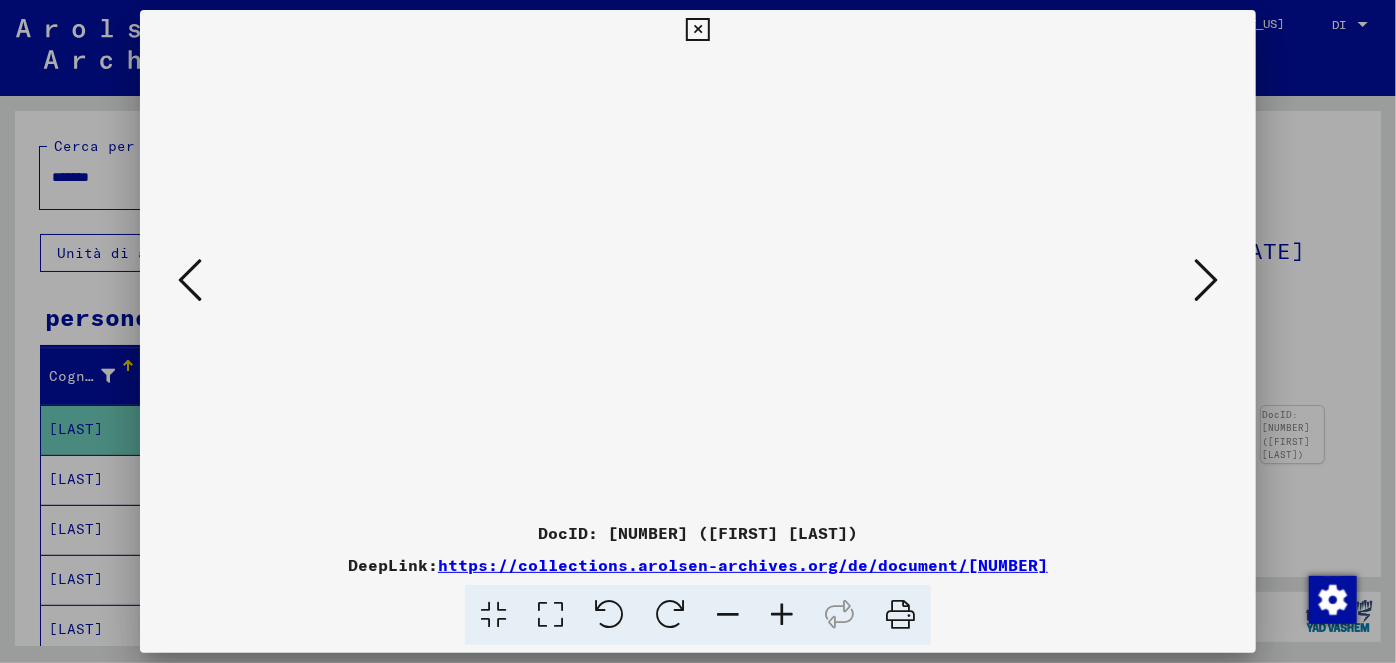 click at bounding box center (1206, 280) 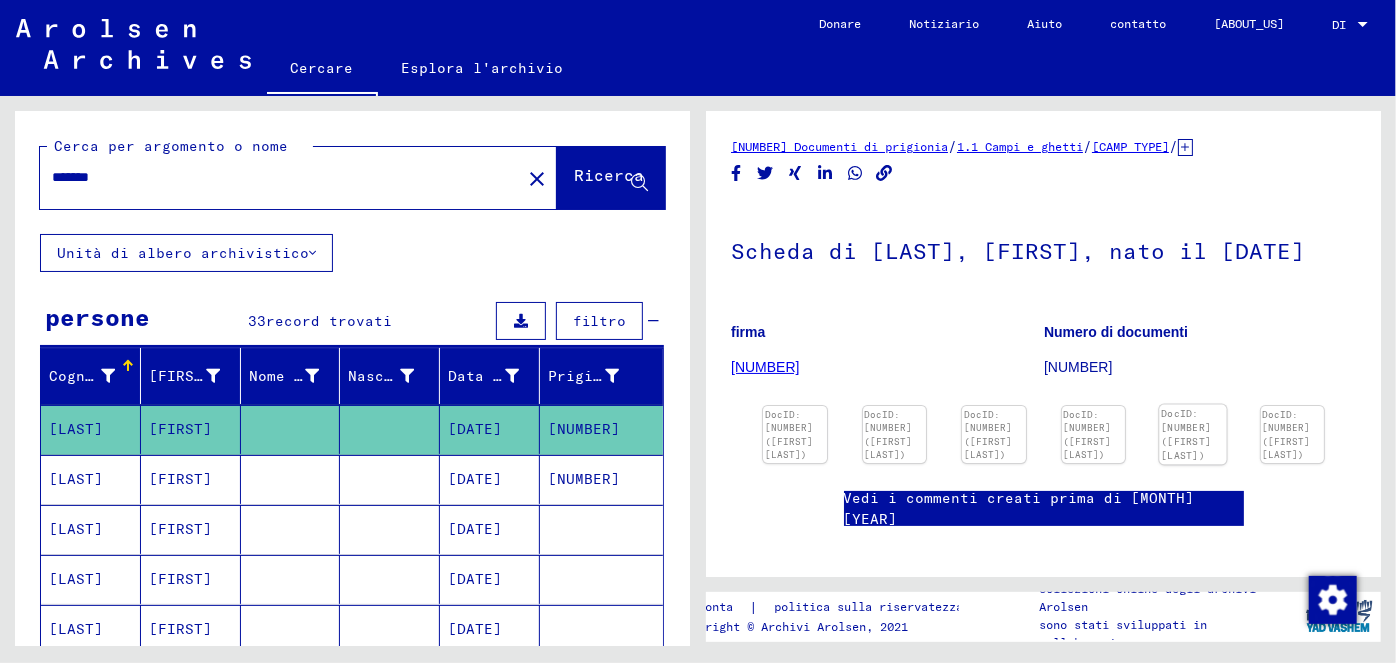 click at bounding box center [795, 406] 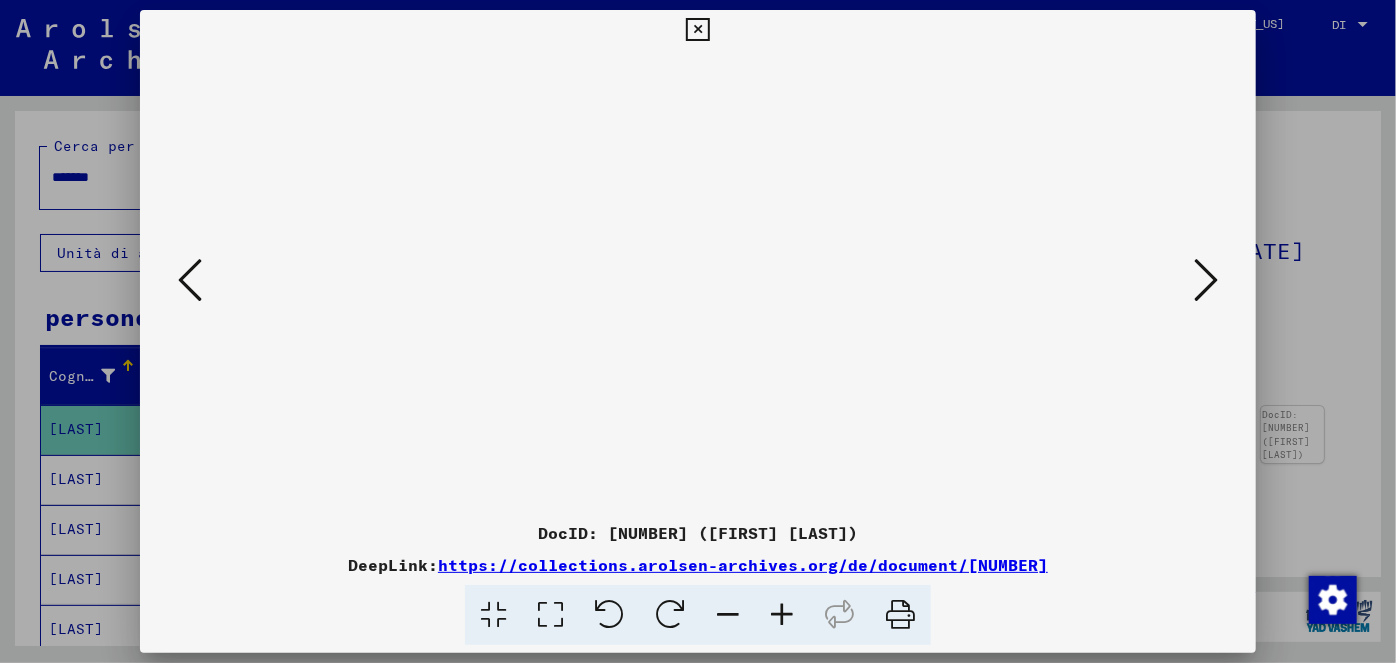 click at bounding box center [697, 30] 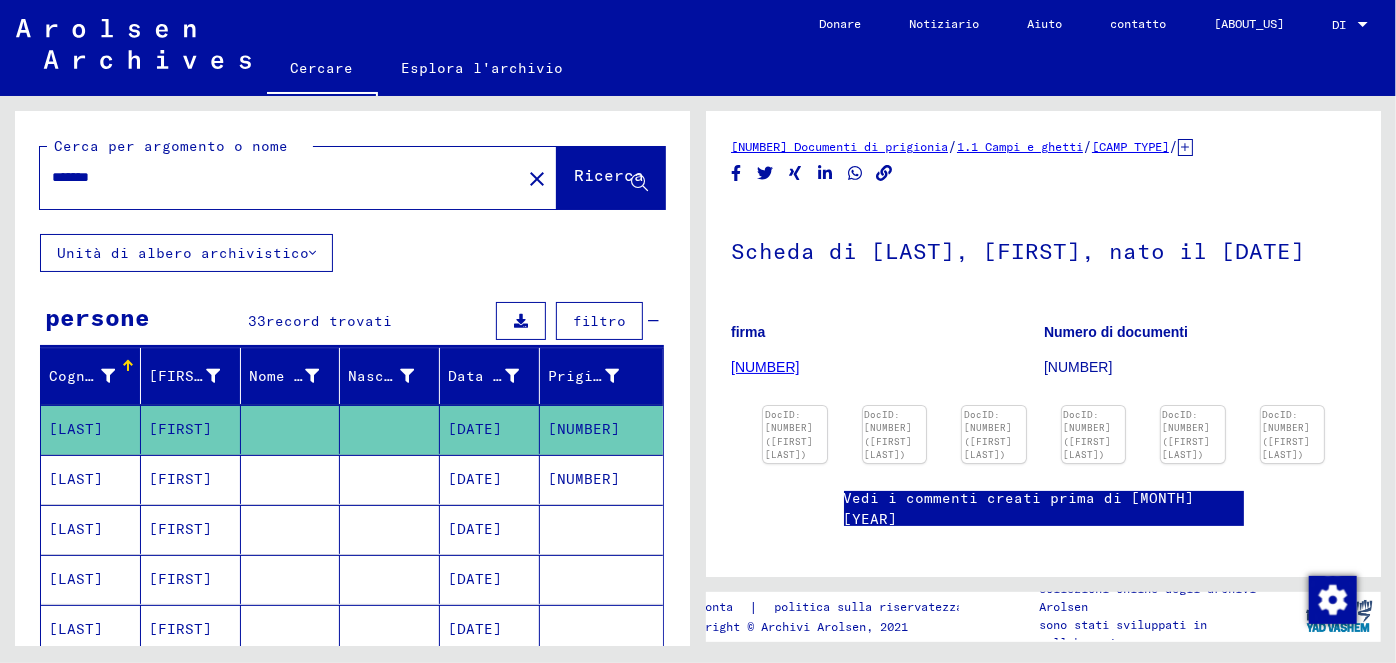 drag, startPoint x: 124, startPoint y: 179, endPoint x: 29, endPoint y: 187, distance: 95.33625 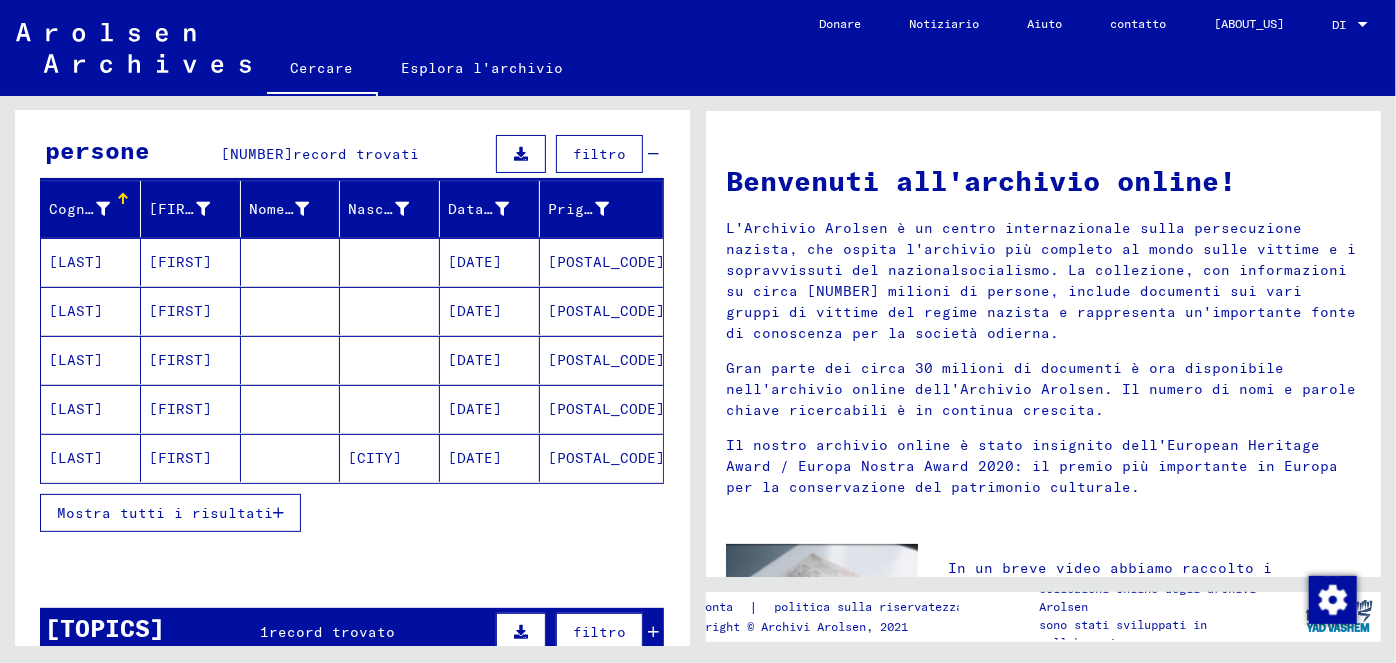 scroll, scrollTop: 175, scrollLeft: 0, axis: vertical 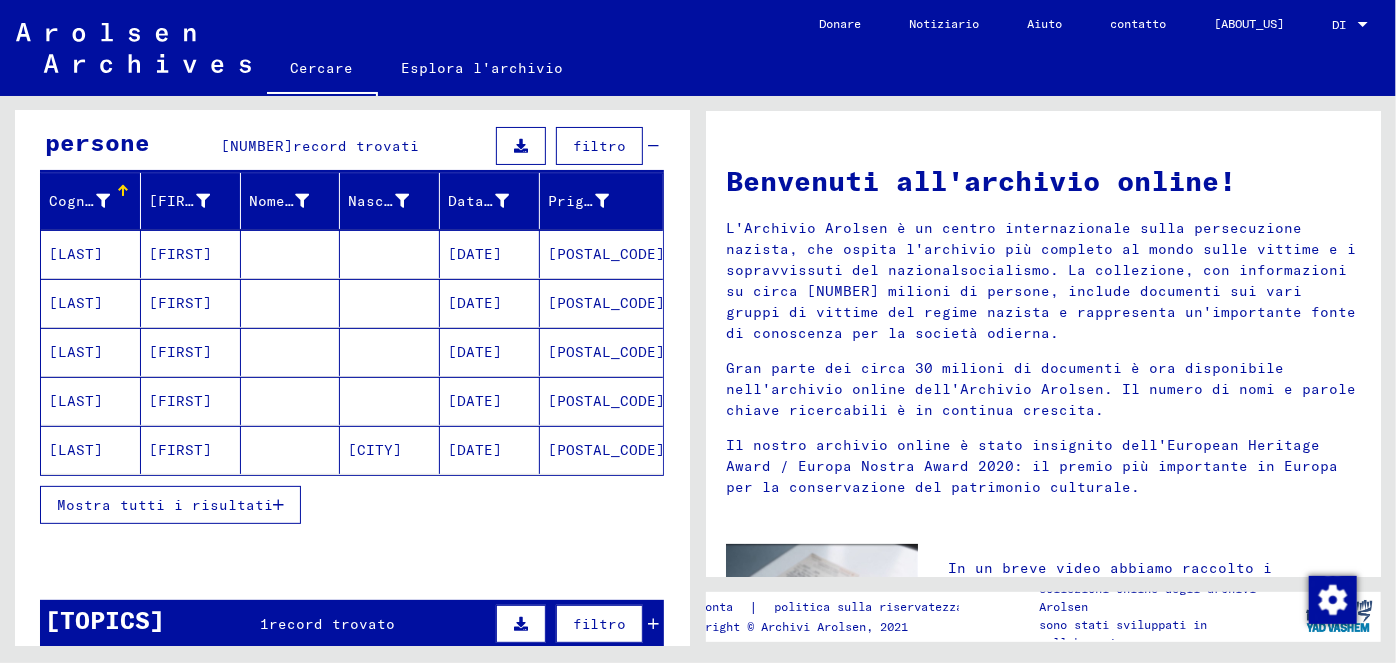 click on "Mostra tutti i risultati" at bounding box center [170, 505] 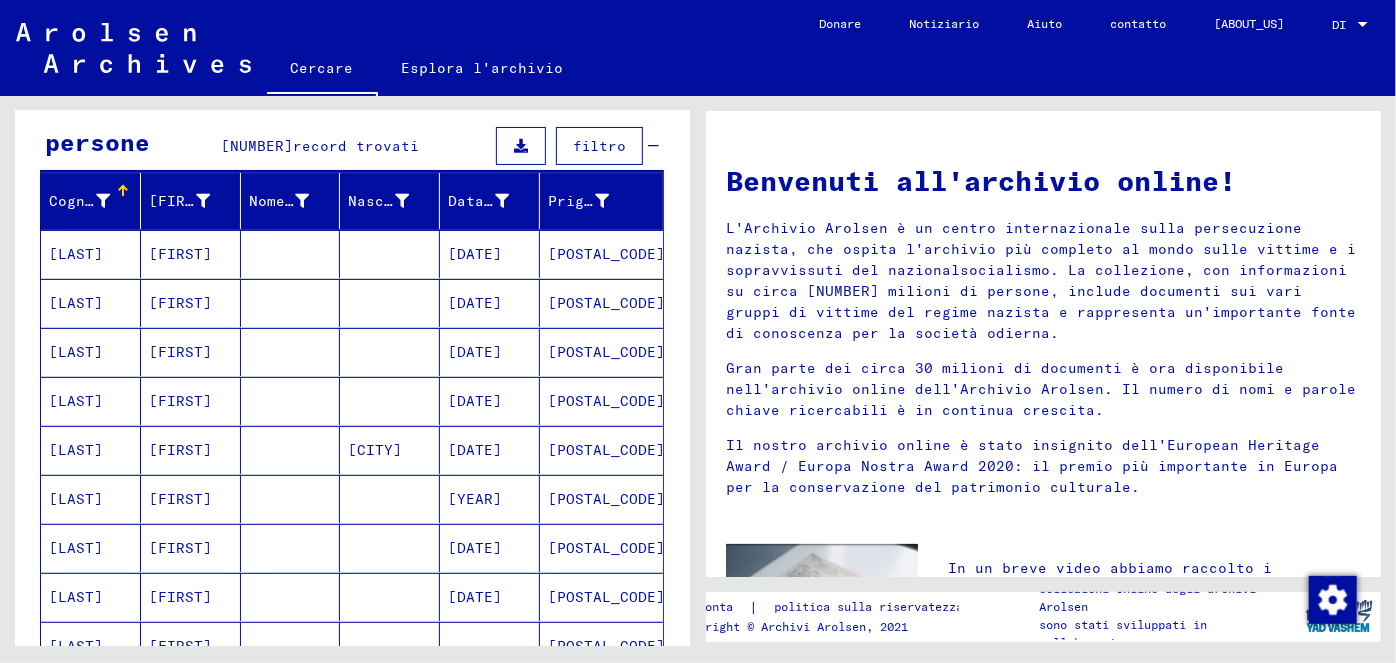click on "[DATE]" at bounding box center (475, 254) 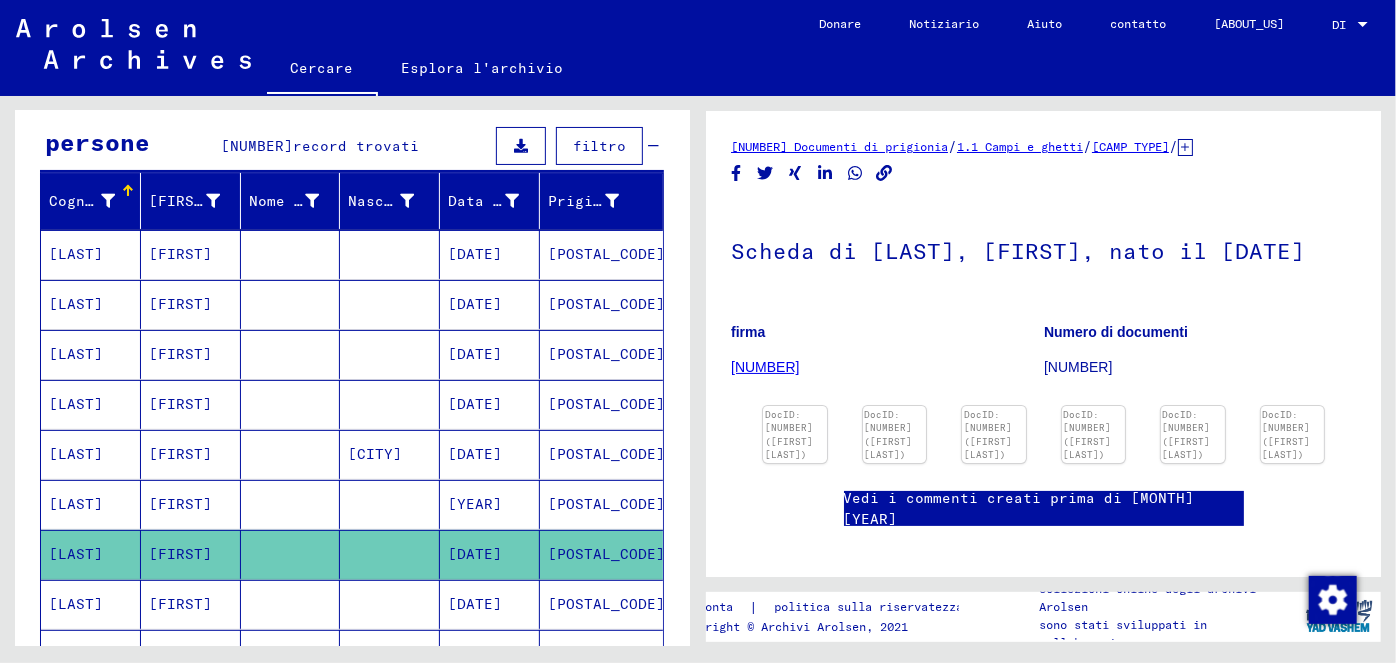 scroll, scrollTop: 0, scrollLeft: 0, axis: both 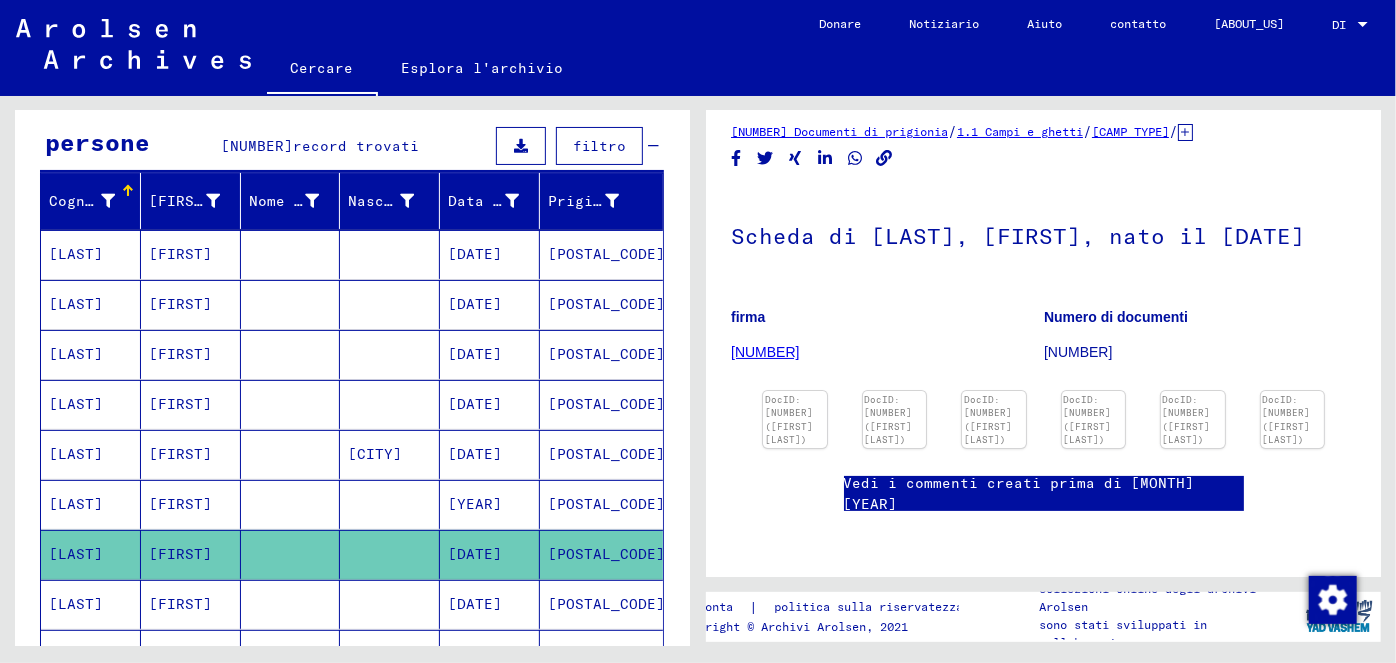 click on "[DATE]" at bounding box center (475, 254) 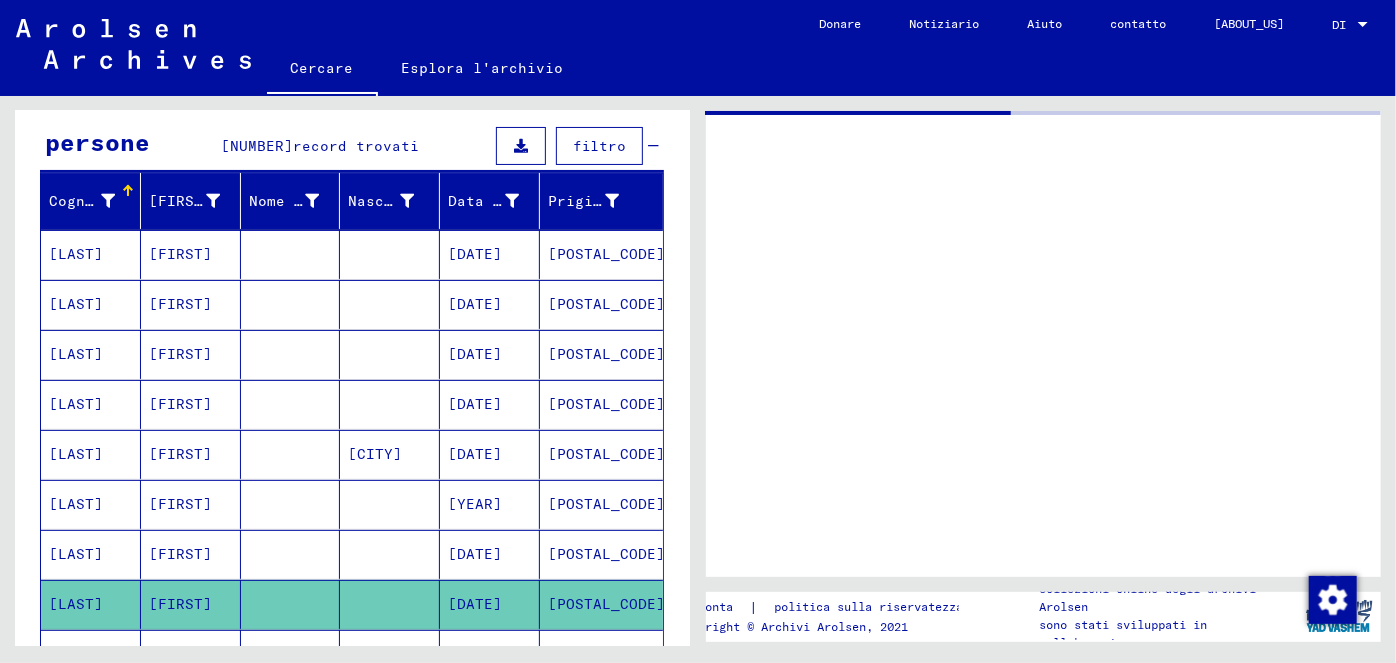 scroll, scrollTop: 0, scrollLeft: 0, axis: both 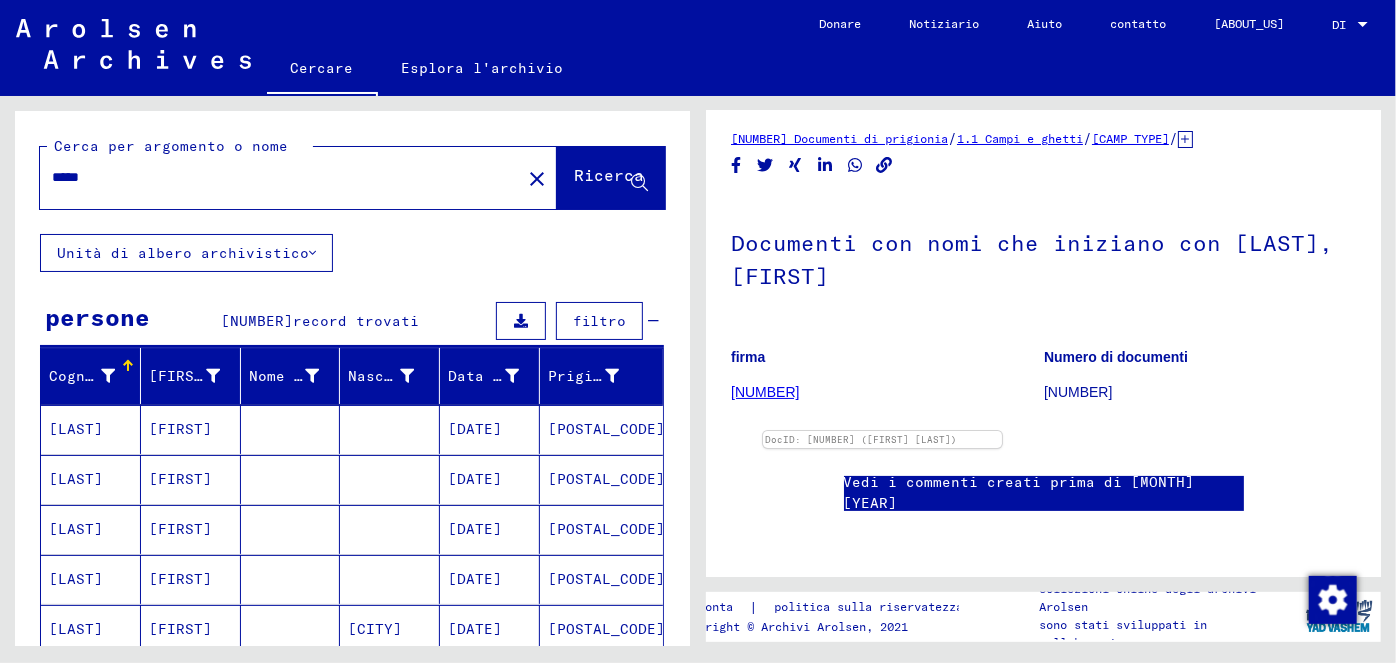 click on "*****" at bounding box center (280, 177) 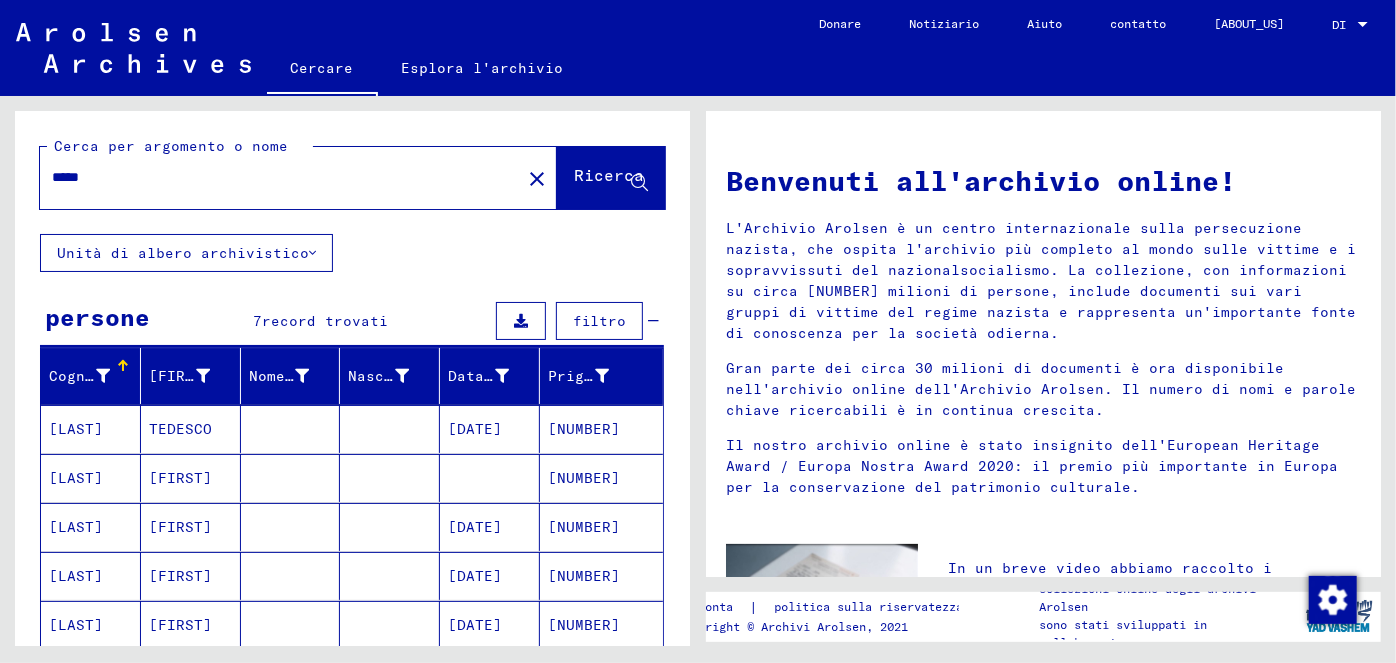 click on "[DATE]" at bounding box center [475, 429] 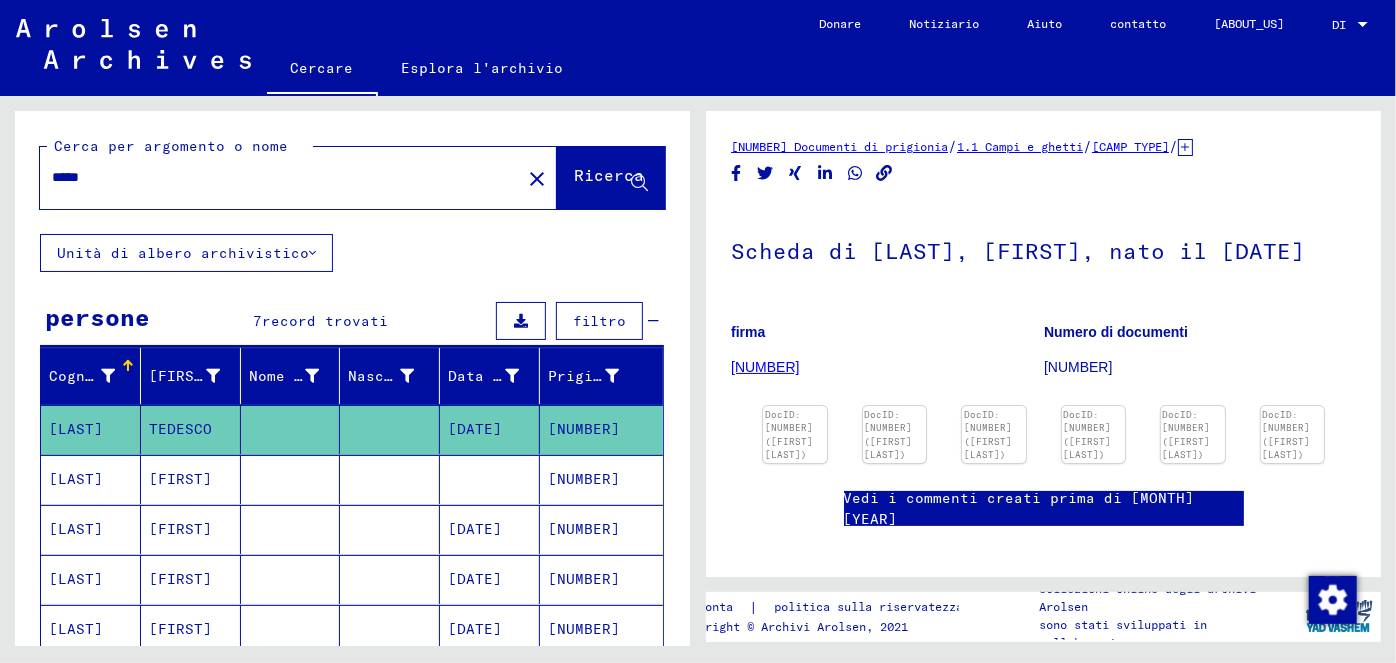 scroll, scrollTop: 0, scrollLeft: 0, axis: both 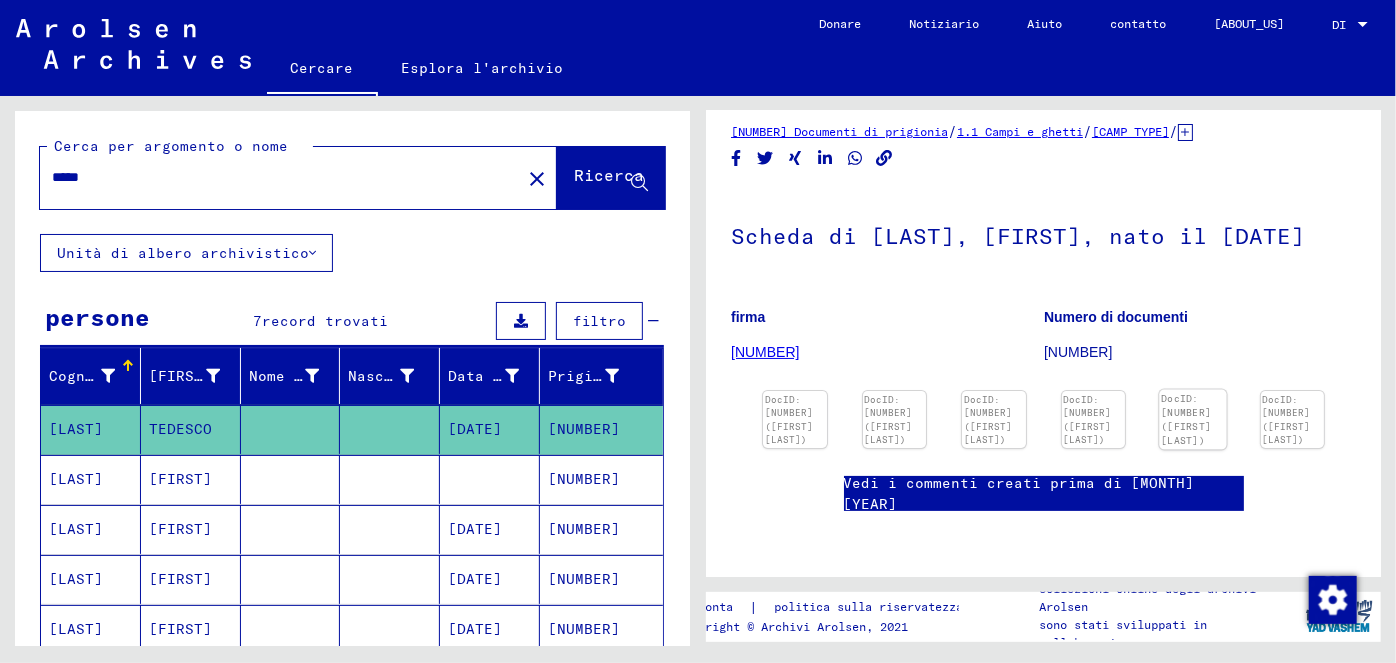 click at bounding box center (795, 391) 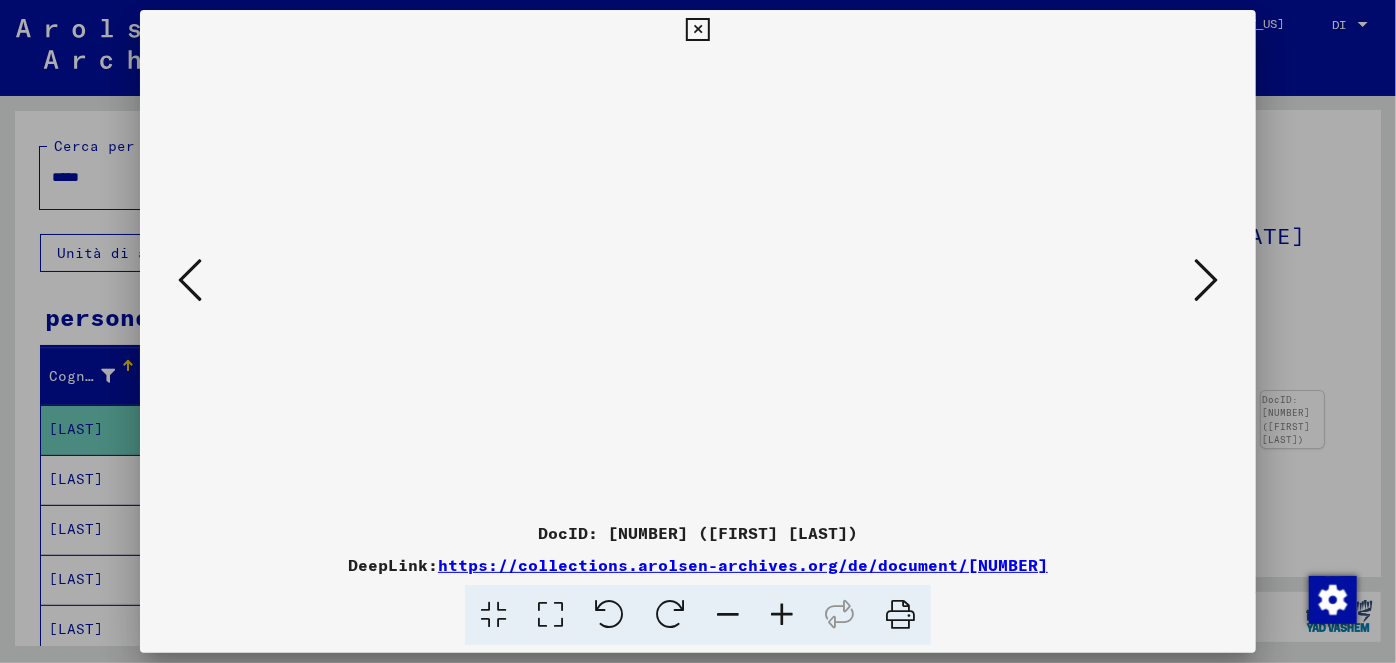 click at bounding box center (697, 30) 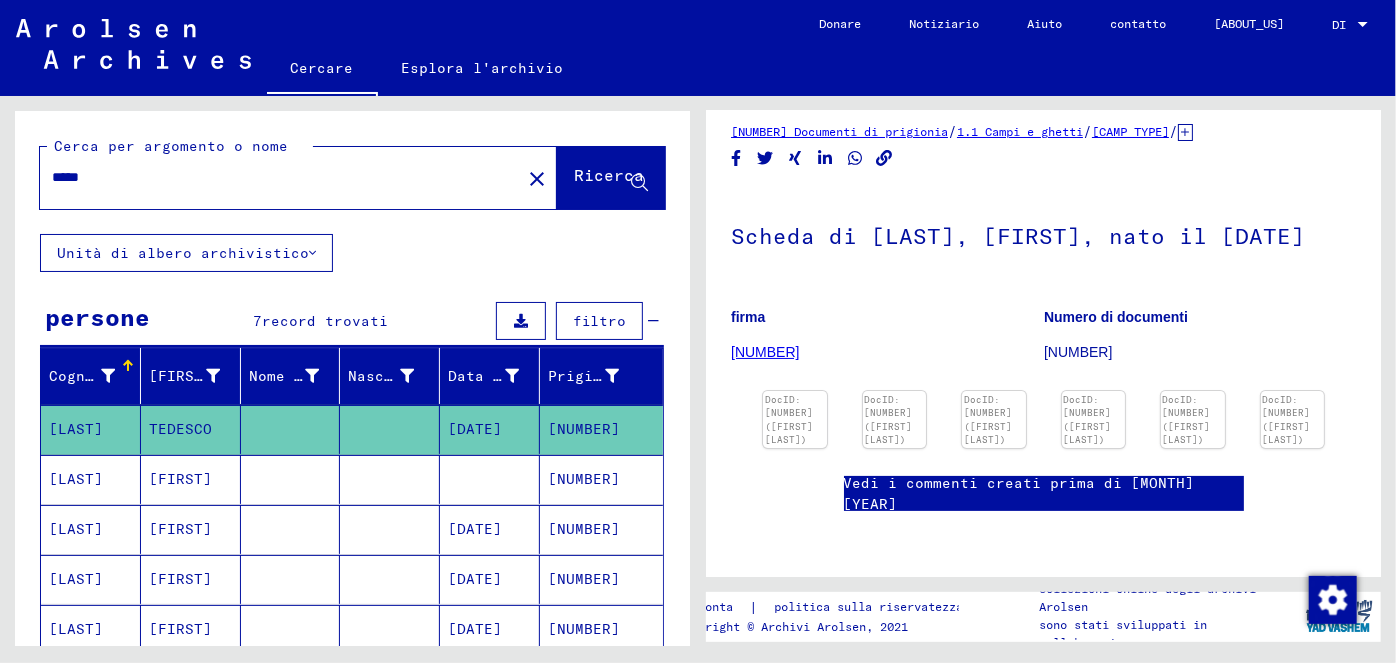 drag, startPoint x: 122, startPoint y: 184, endPoint x: 61, endPoint y: 177, distance: 61.400326 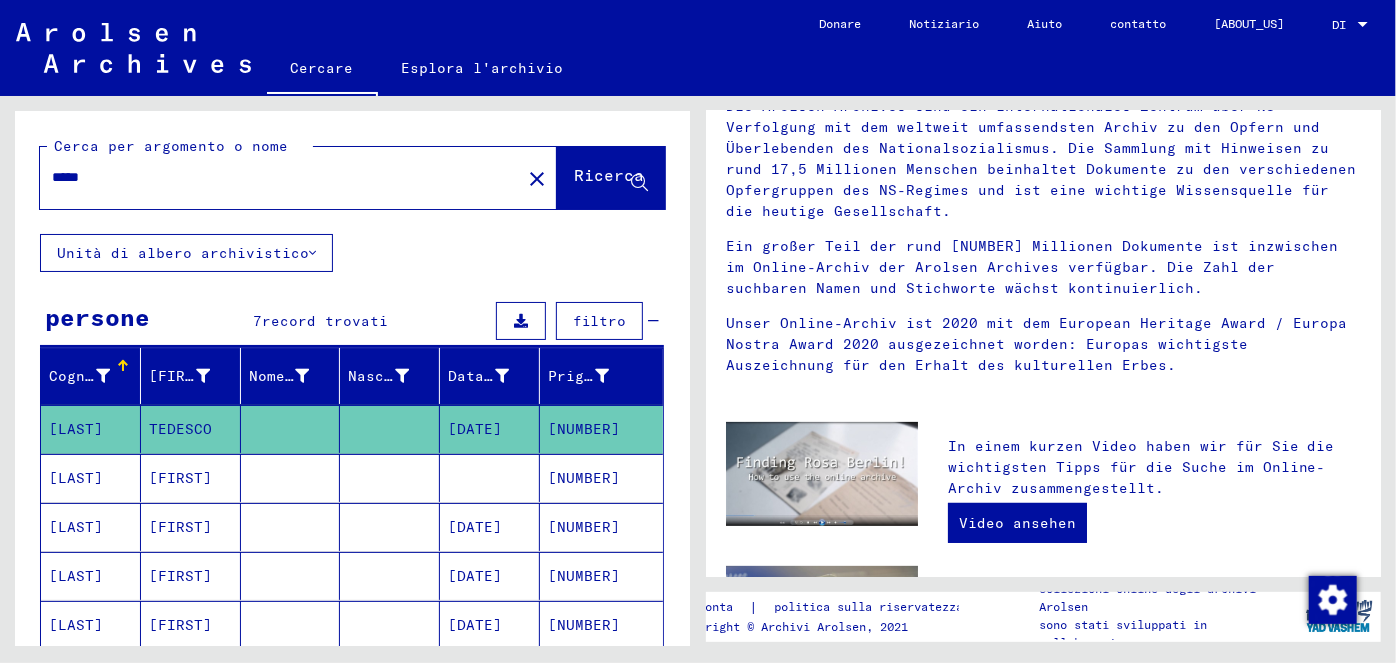 scroll, scrollTop: 0, scrollLeft: 0, axis: both 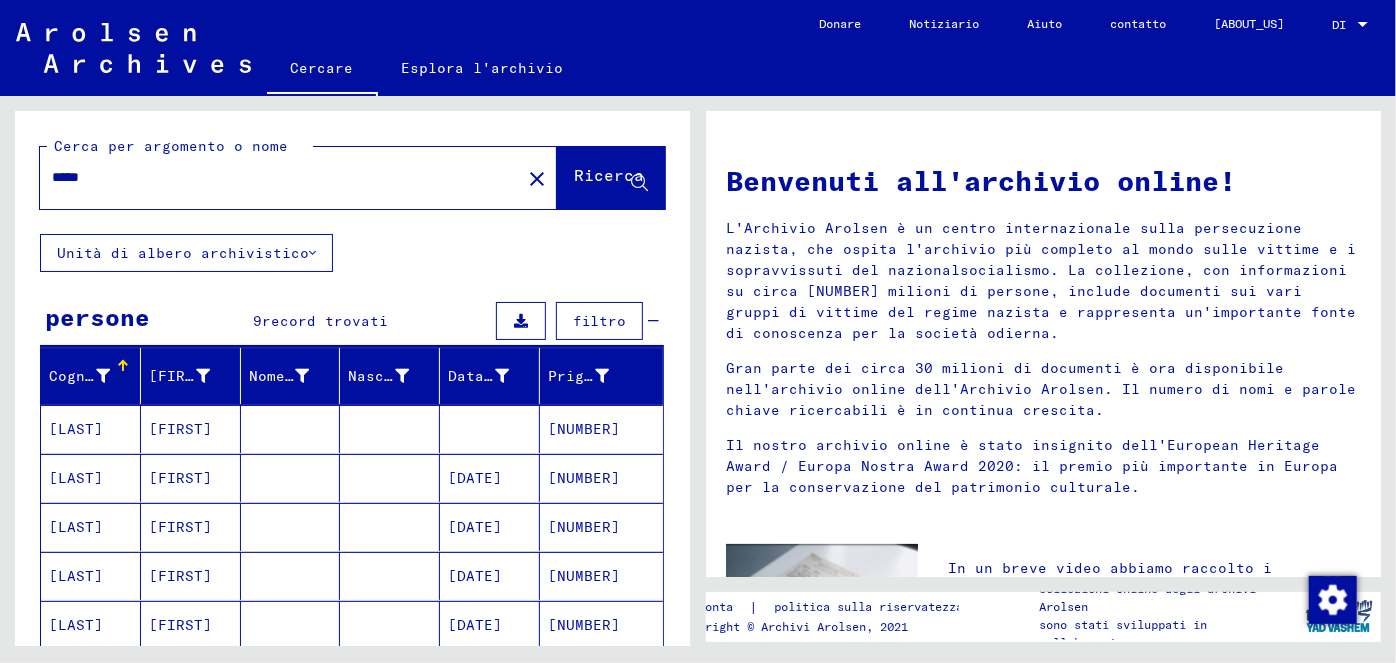 click on "[DATE]" at bounding box center [475, 478] 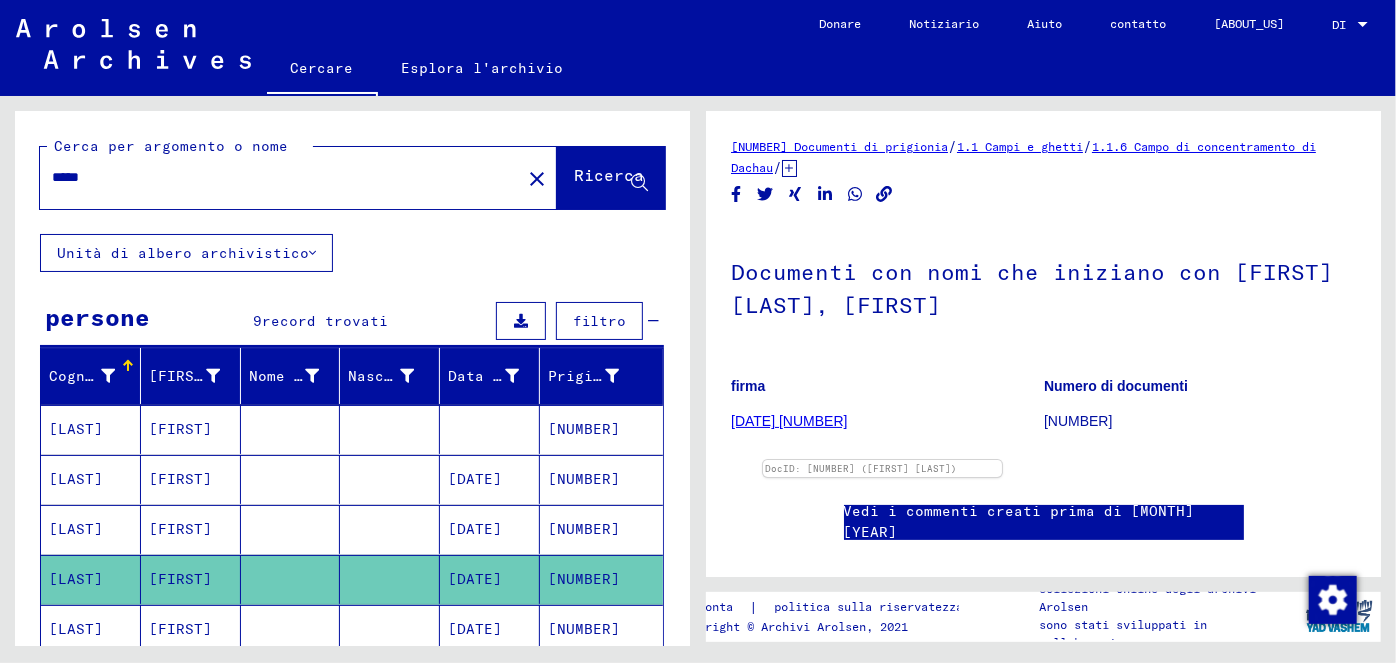 scroll, scrollTop: 0, scrollLeft: 0, axis: both 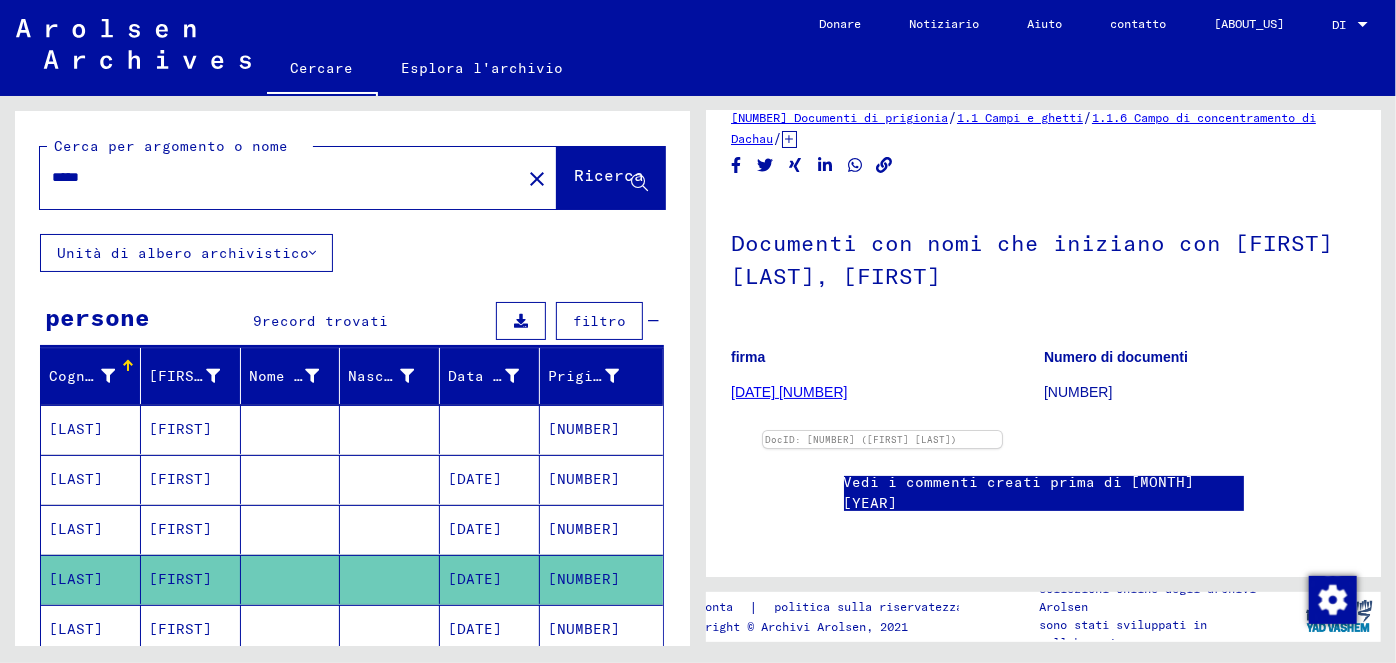 click on "[DATE]" at bounding box center (475, 479) 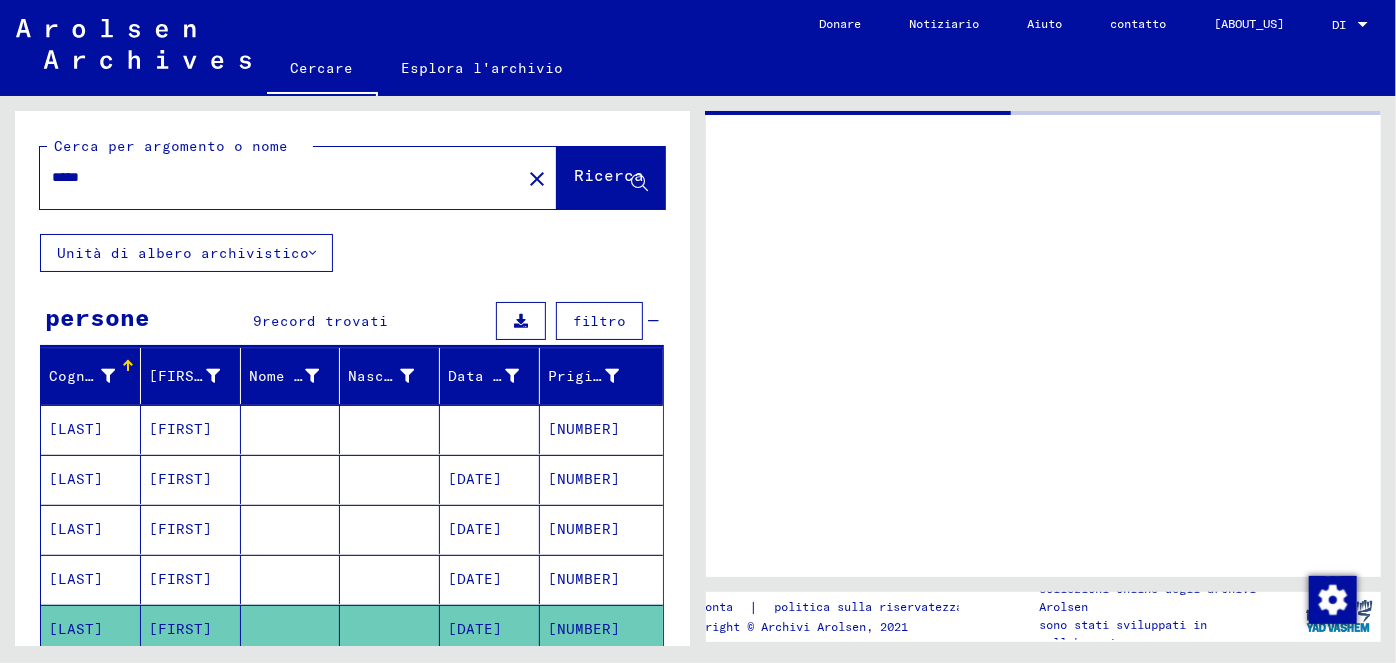 scroll, scrollTop: 0, scrollLeft: 0, axis: both 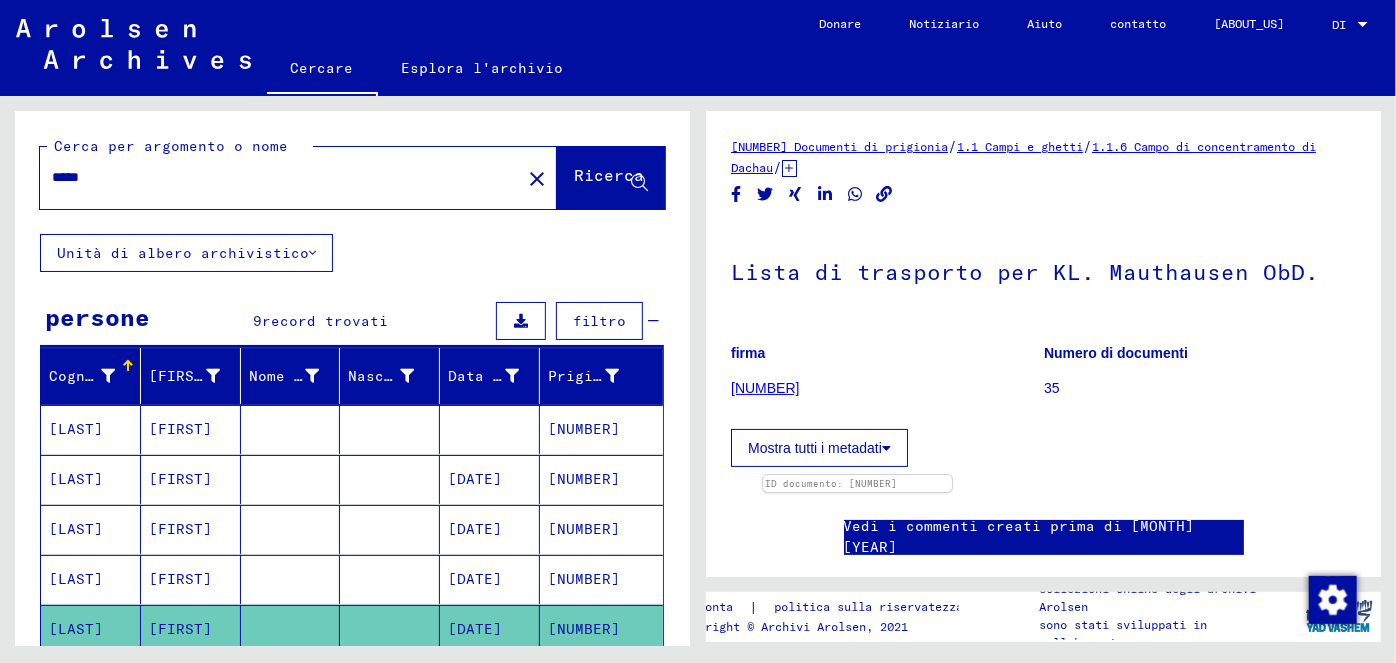 click on "*****" at bounding box center (280, 177) 